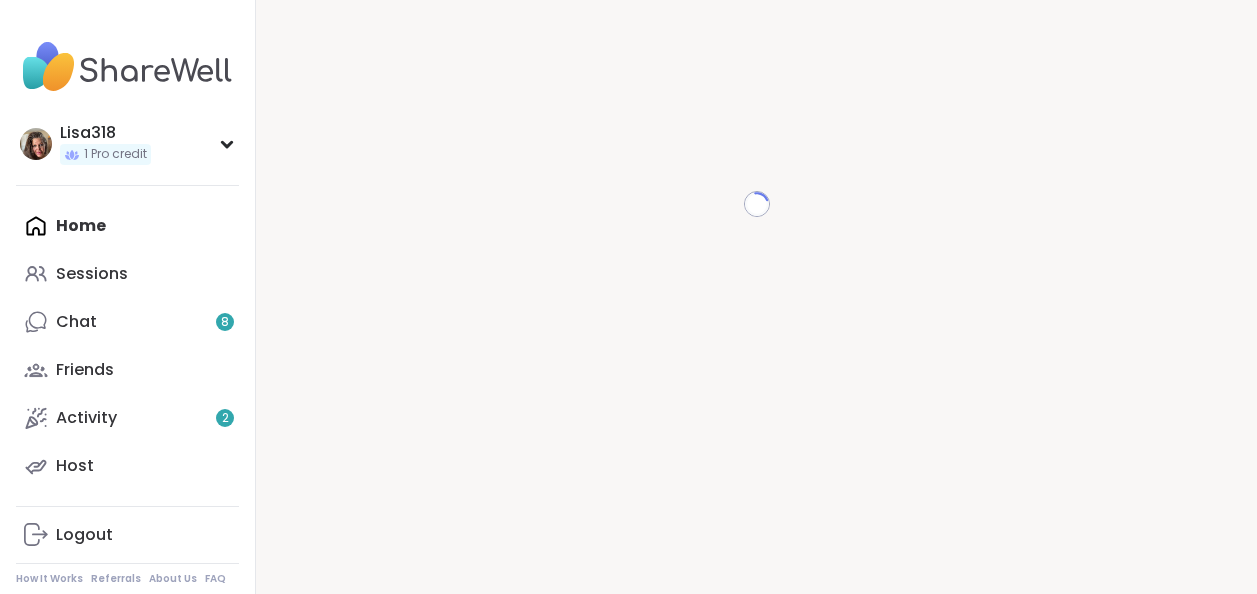 scroll, scrollTop: 0, scrollLeft: 0, axis: both 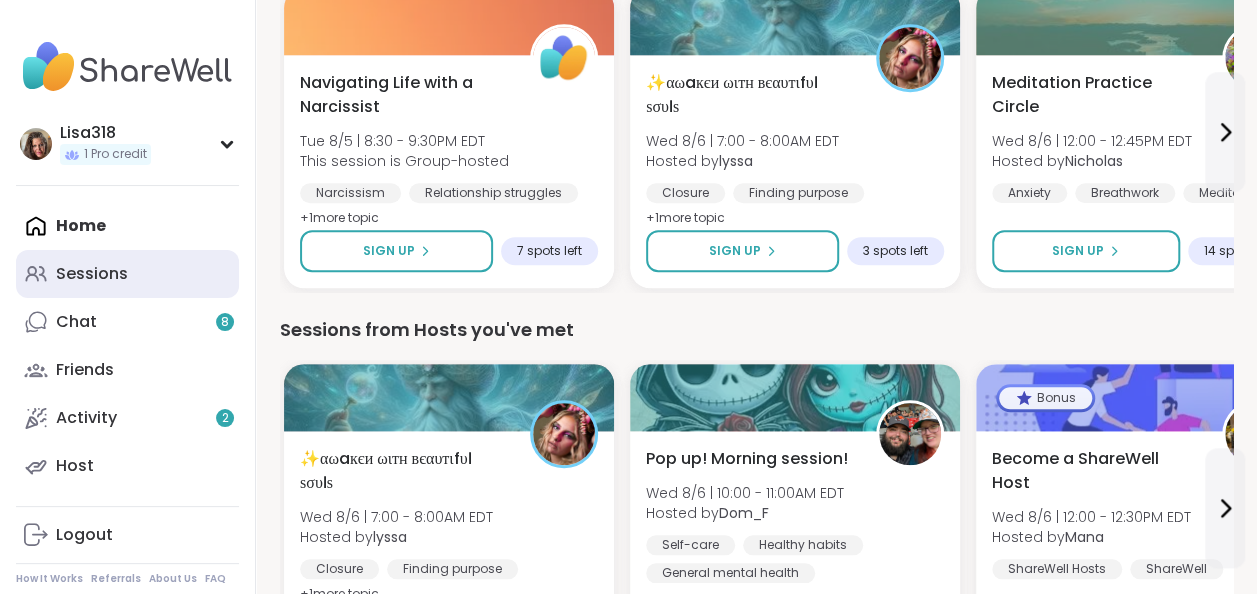 click on "Sessions" at bounding box center (92, 274) 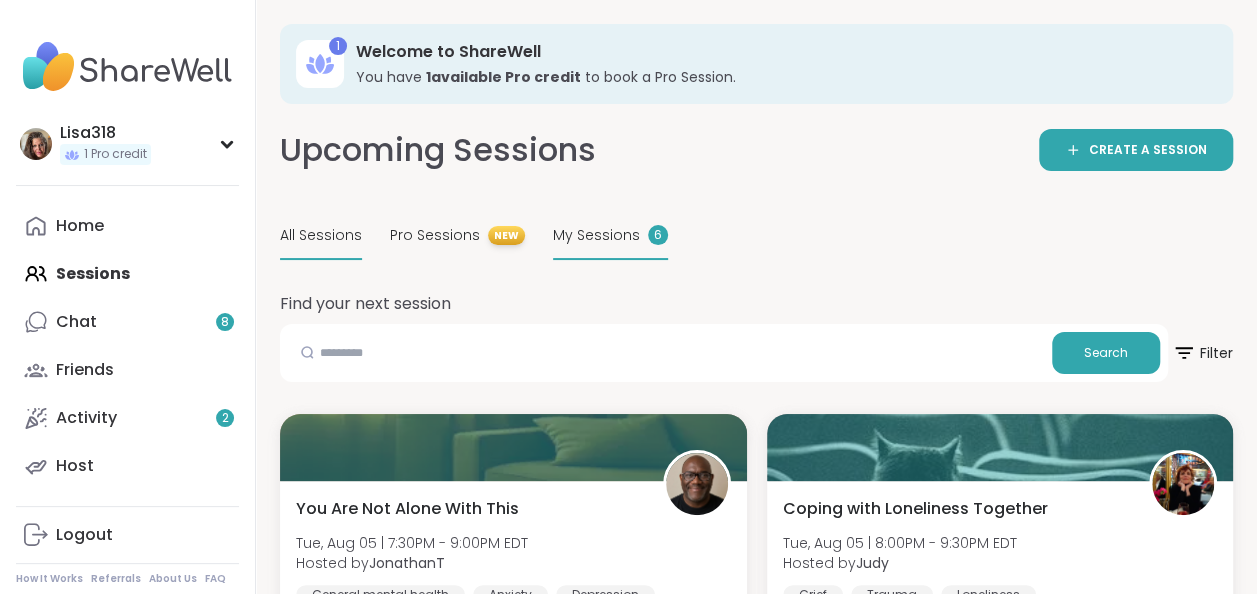 click on "6" at bounding box center [658, 235] 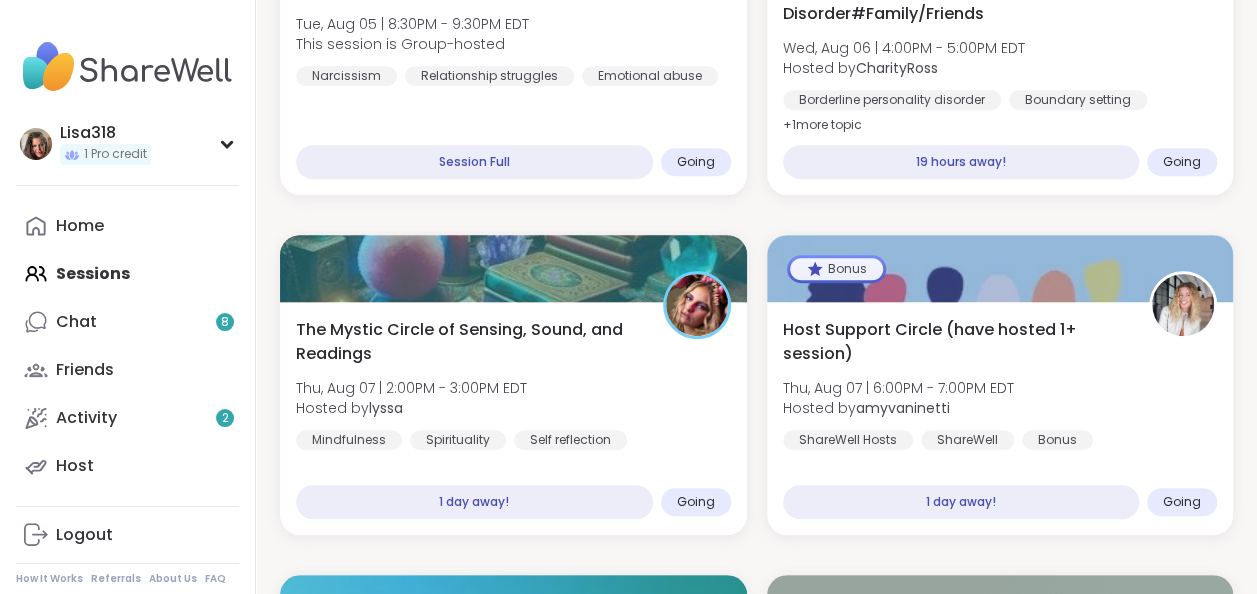 scroll, scrollTop: 481, scrollLeft: 0, axis: vertical 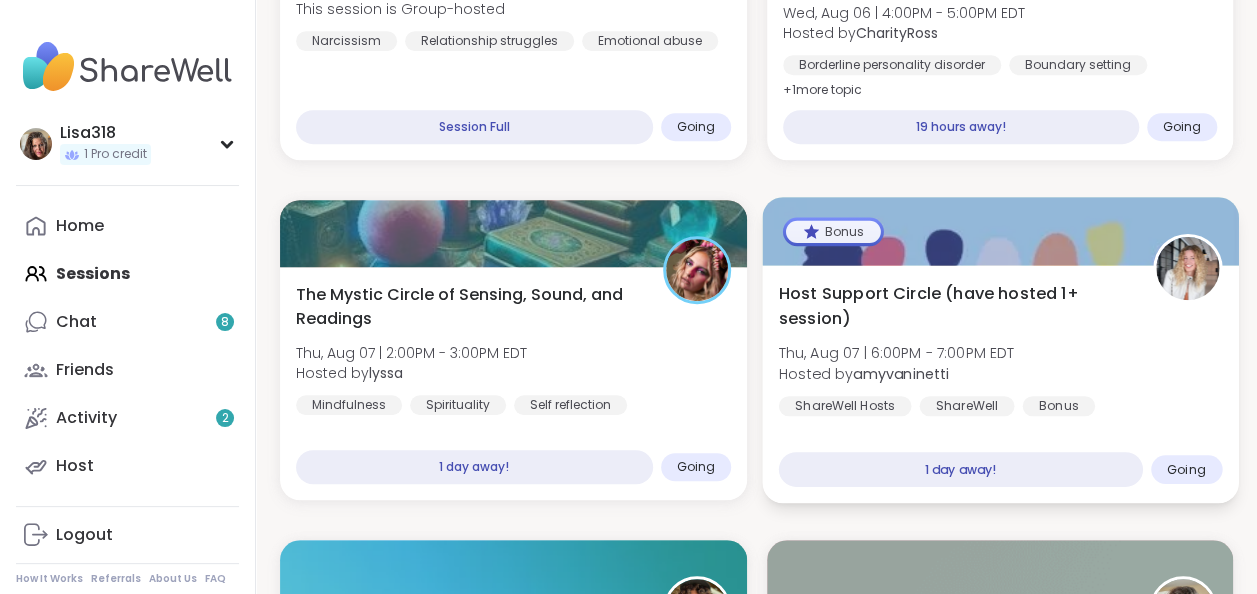 click on "Bonus" at bounding box center [832, 231] 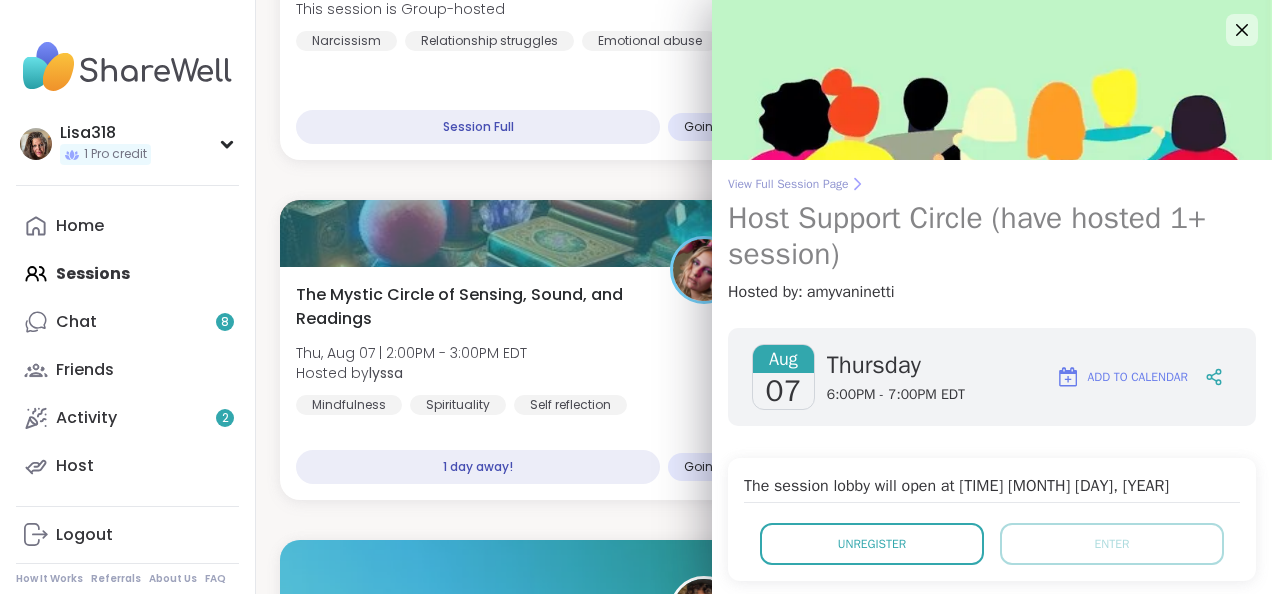 click 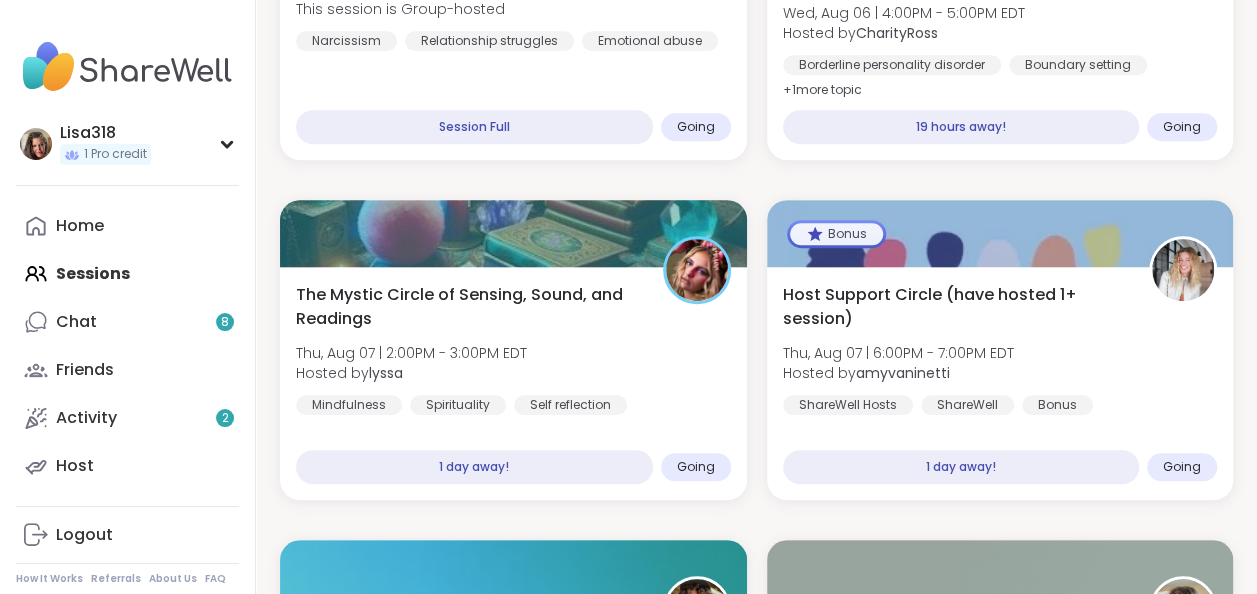 scroll, scrollTop: 0, scrollLeft: 0, axis: both 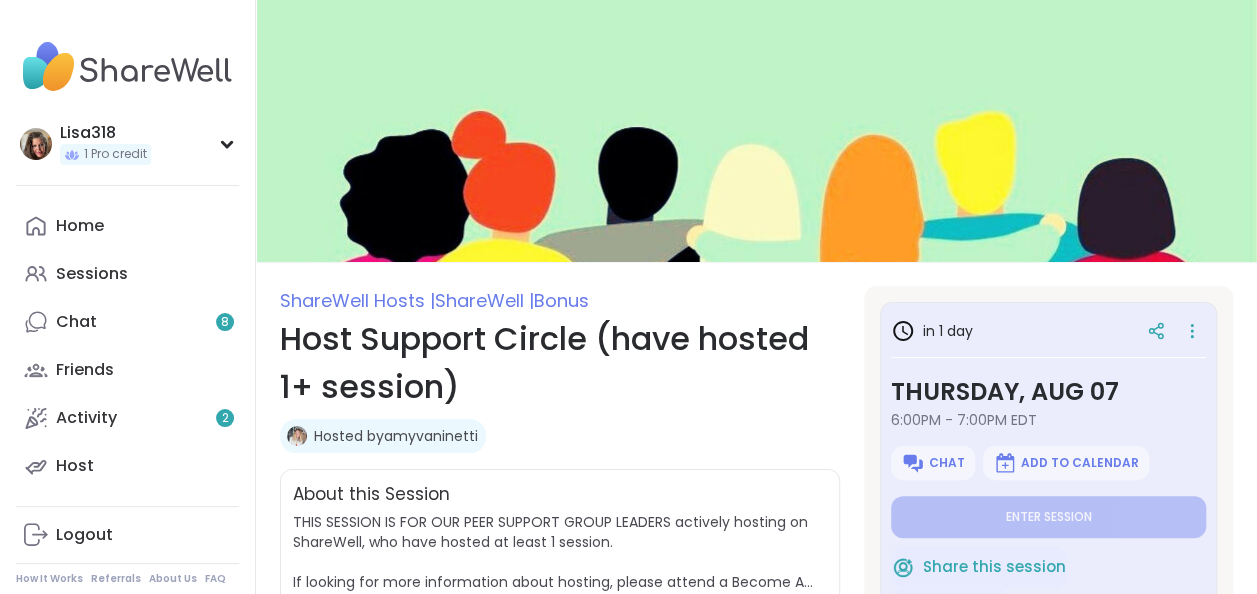 type on "*" 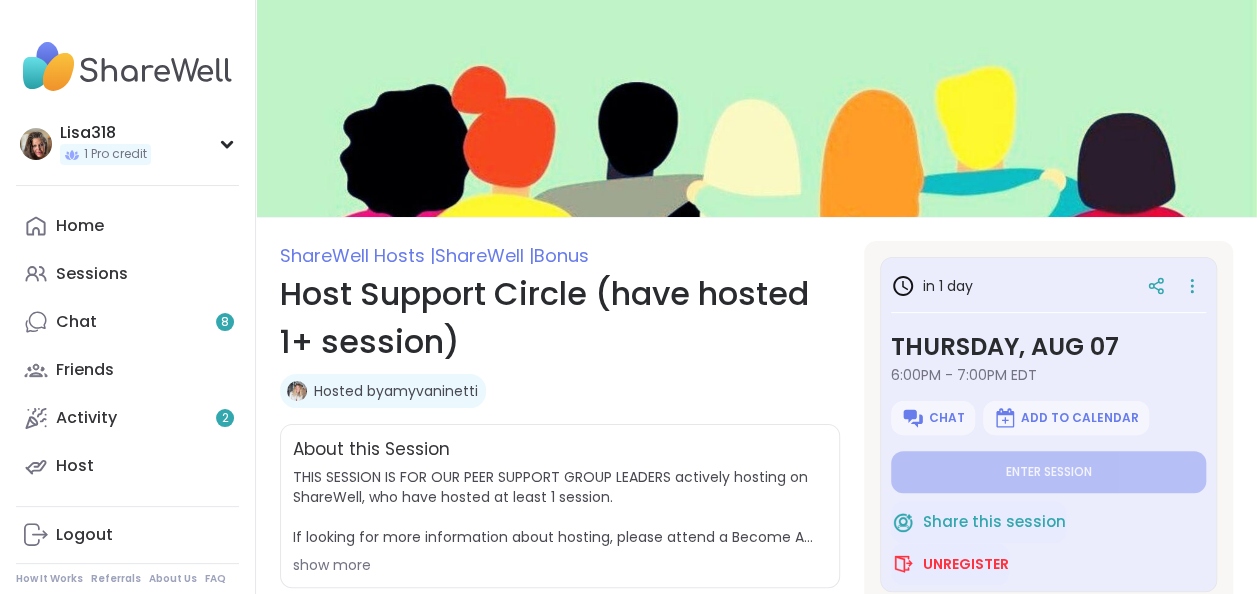 scroll, scrollTop: 0, scrollLeft: 0, axis: both 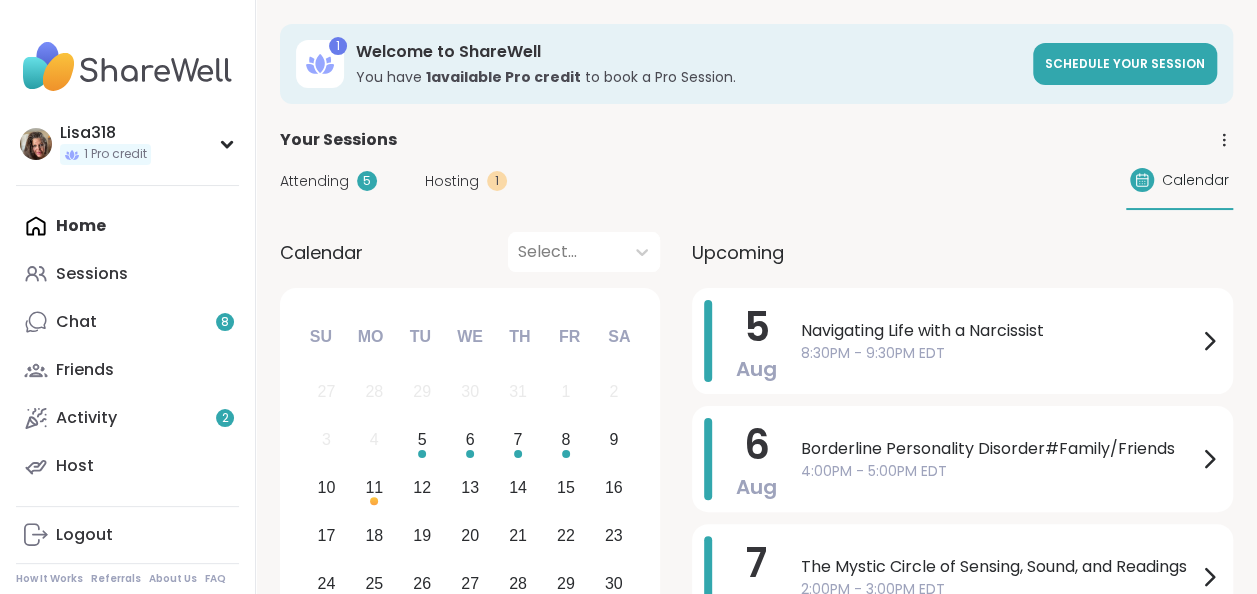 click on "5" at bounding box center [367, 181] 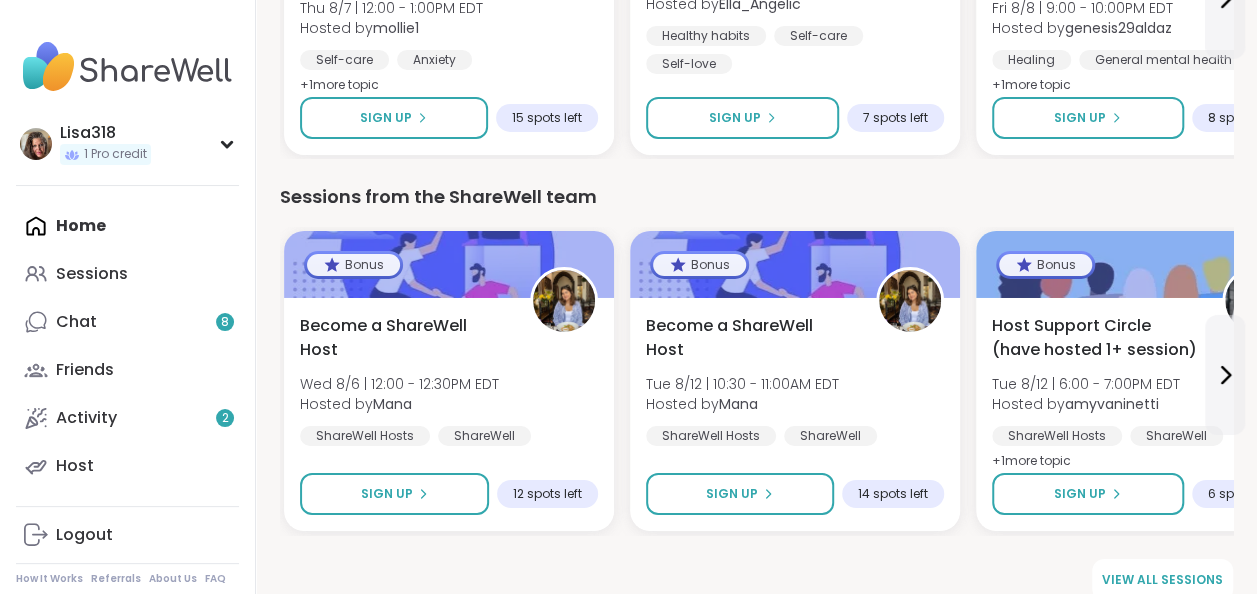 scroll, scrollTop: 3301, scrollLeft: 0, axis: vertical 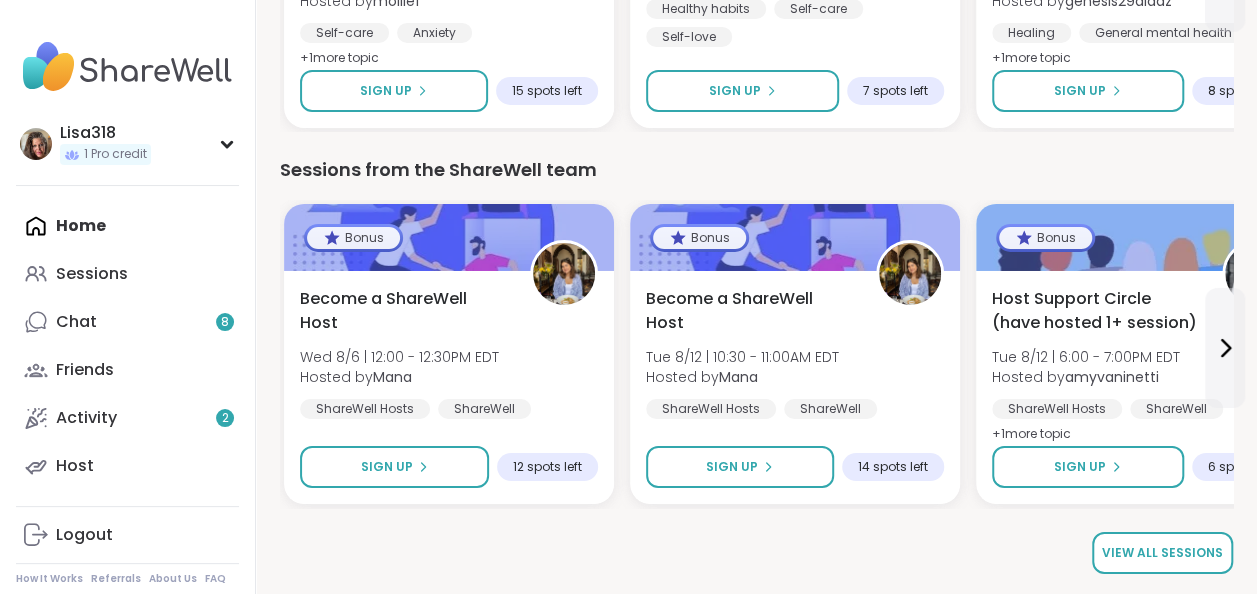 click on "View all sessions" at bounding box center [1162, 553] 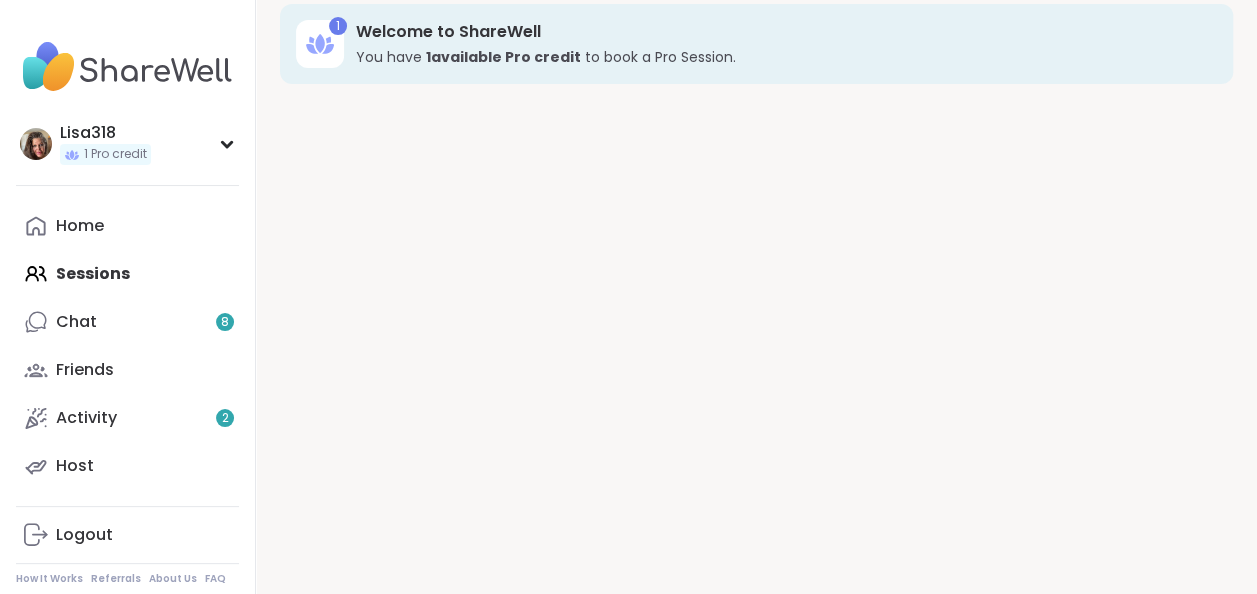 scroll, scrollTop: 0, scrollLeft: 0, axis: both 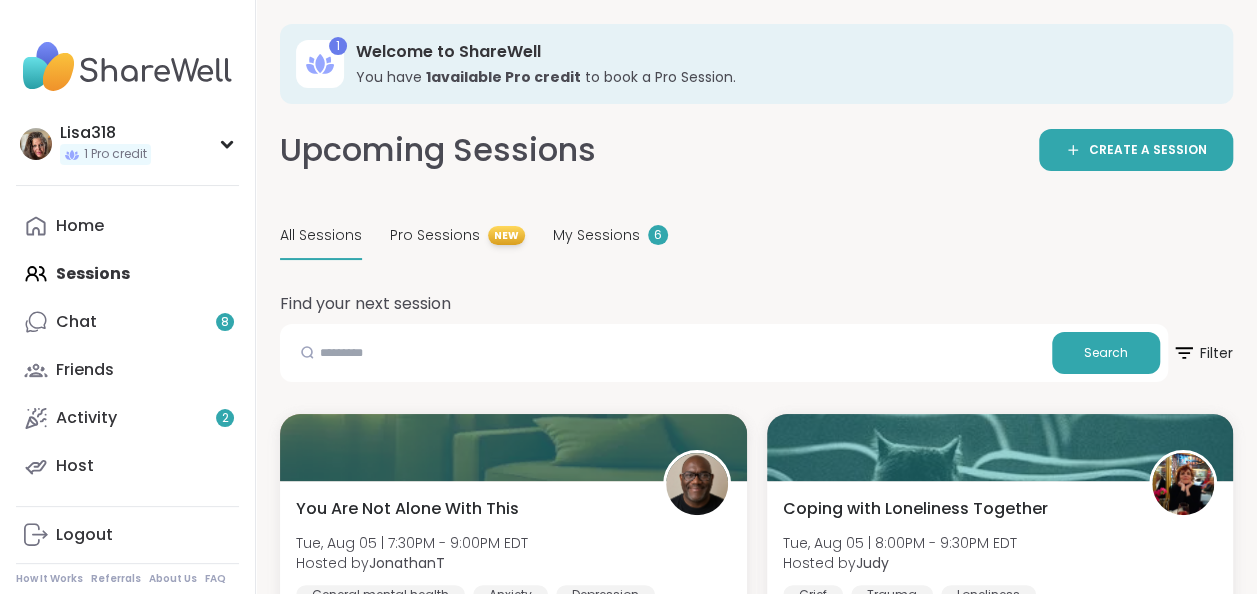 click on "Home Sessions Chat 8 Friends Activity 2 Host" at bounding box center [127, 346] 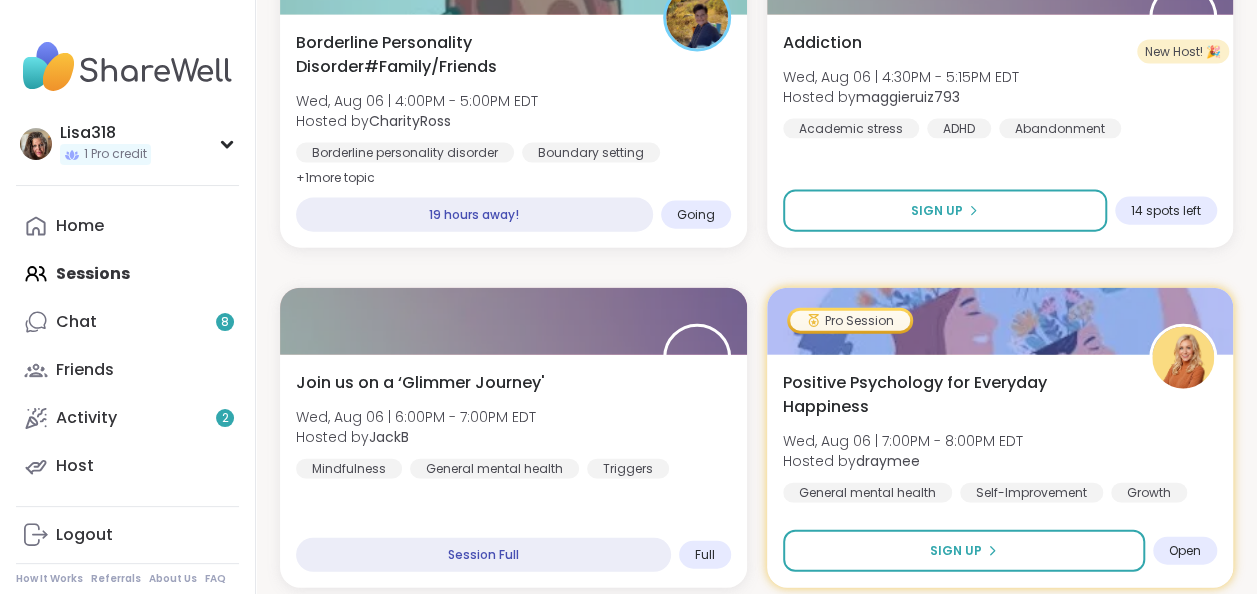 scroll, scrollTop: 5982, scrollLeft: 0, axis: vertical 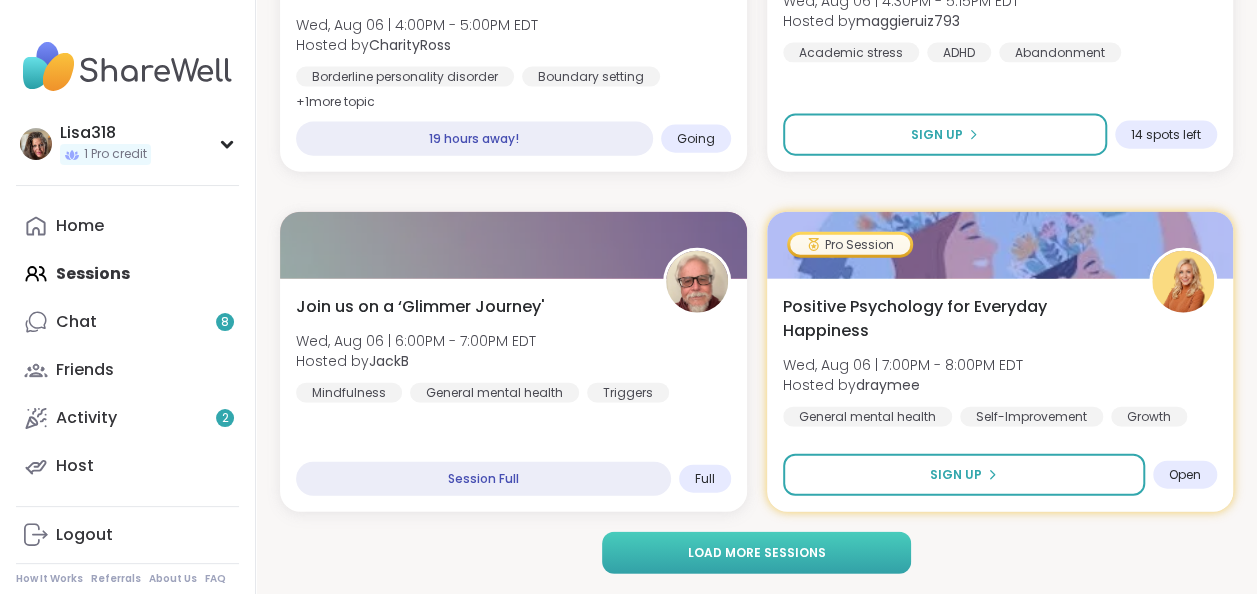 click on "Load more sessions" at bounding box center [757, 553] 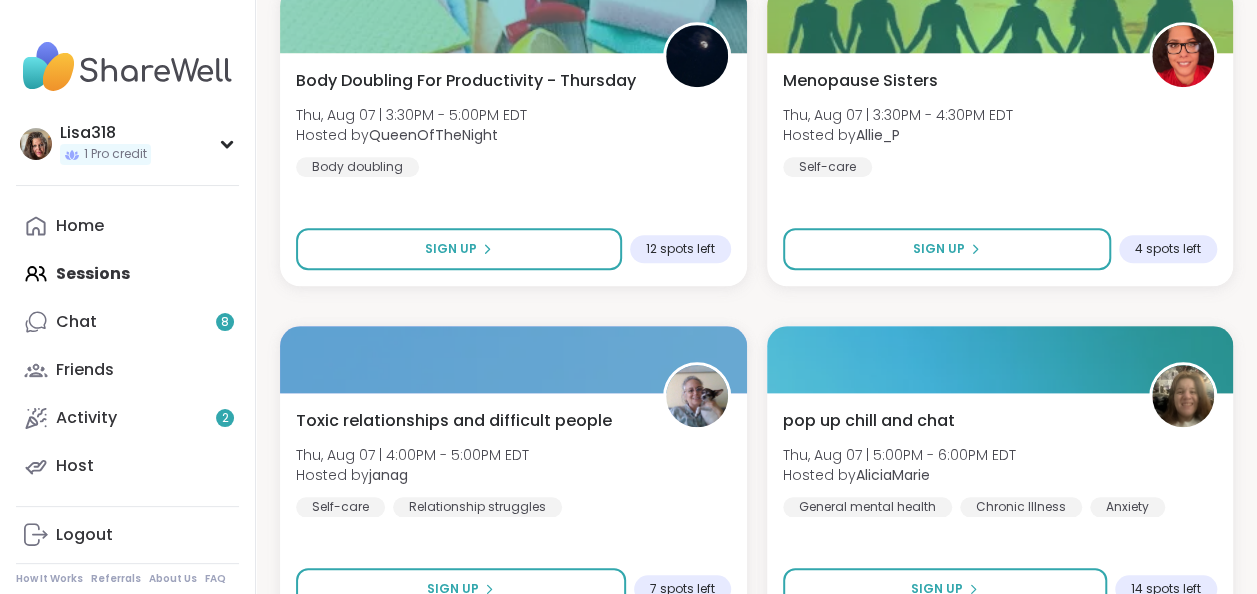 scroll, scrollTop: 12102, scrollLeft: 0, axis: vertical 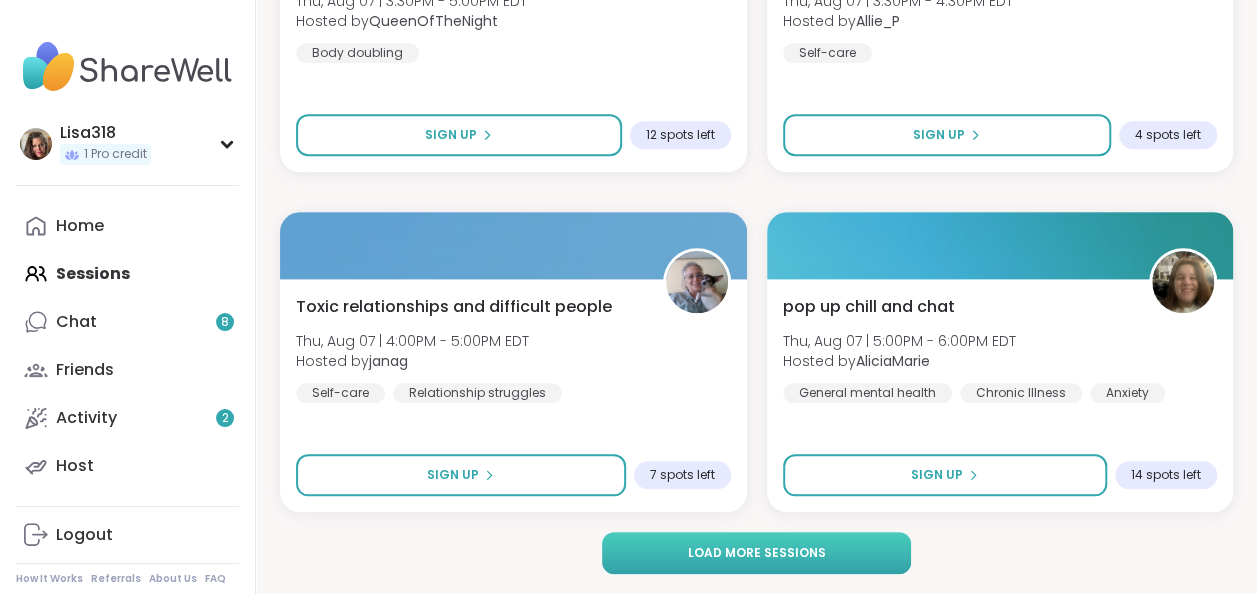 click on "Load more sessions" at bounding box center [756, 553] 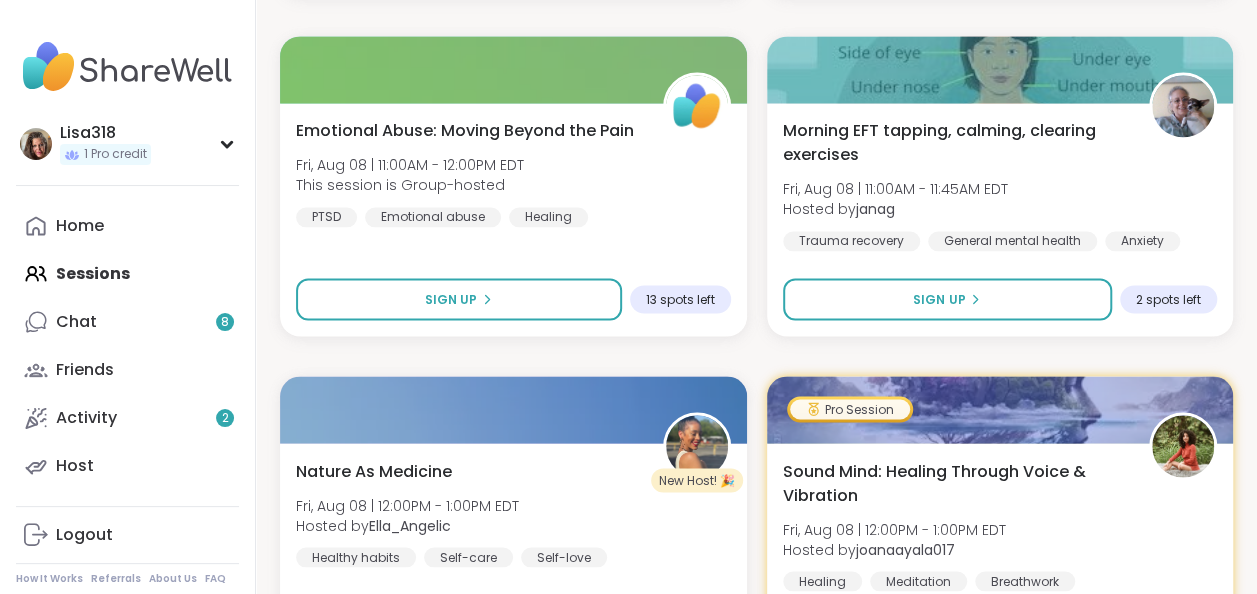 scroll, scrollTop: 16699, scrollLeft: 0, axis: vertical 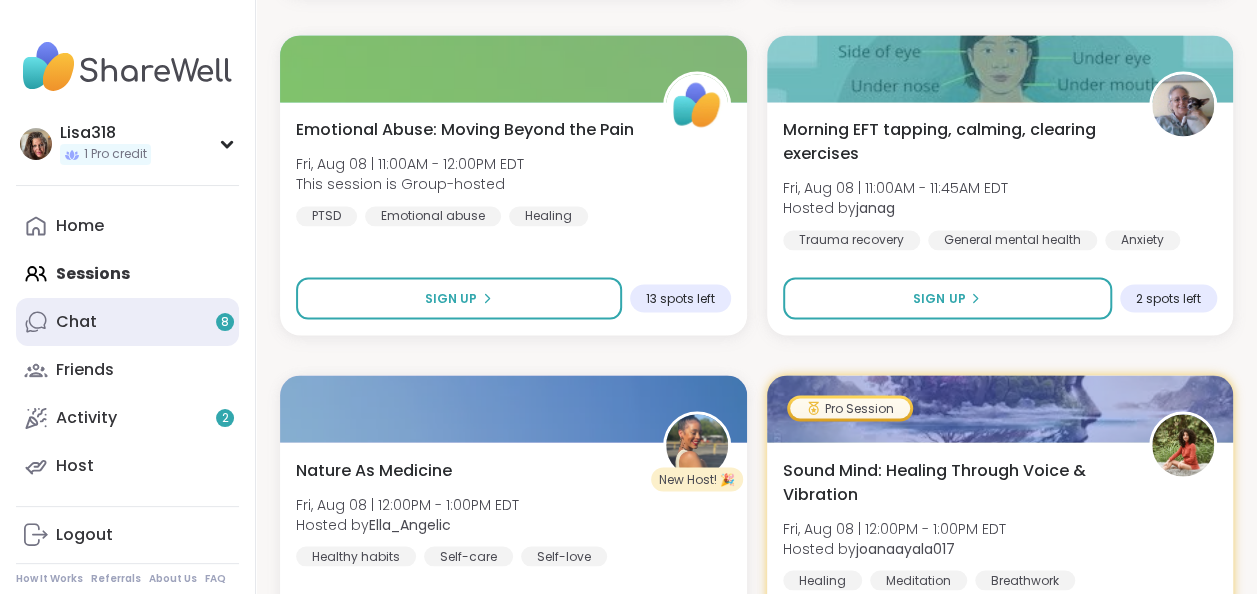 click on "Chat 8" at bounding box center (76, 322) 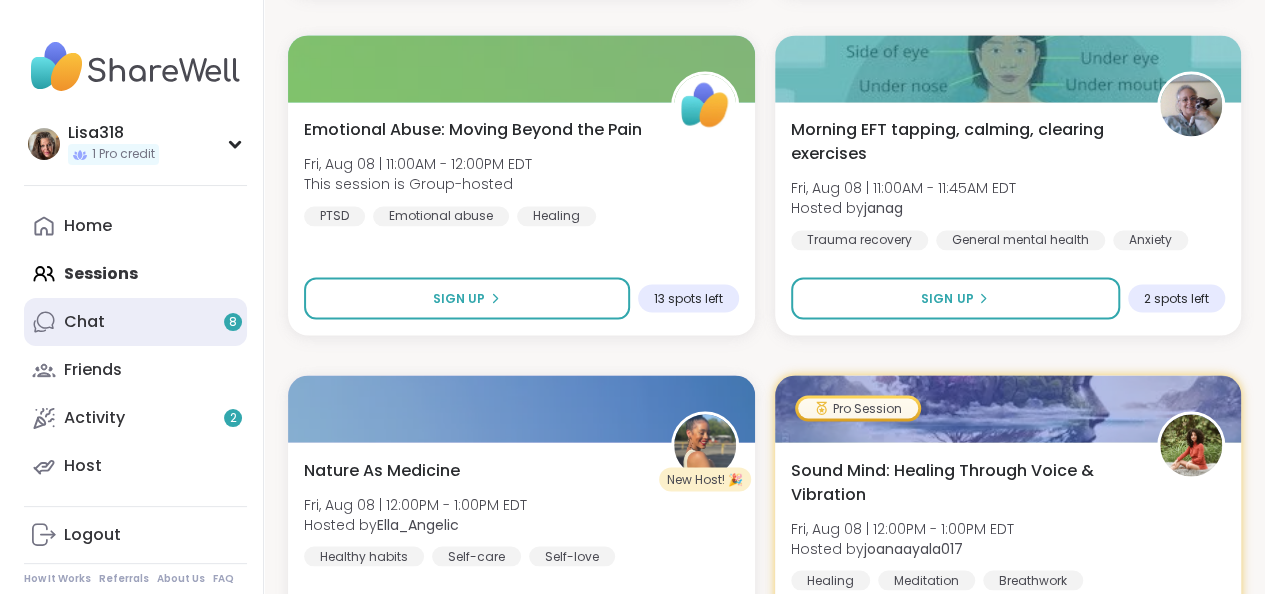 scroll, scrollTop: 0, scrollLeft: 0, axis: both 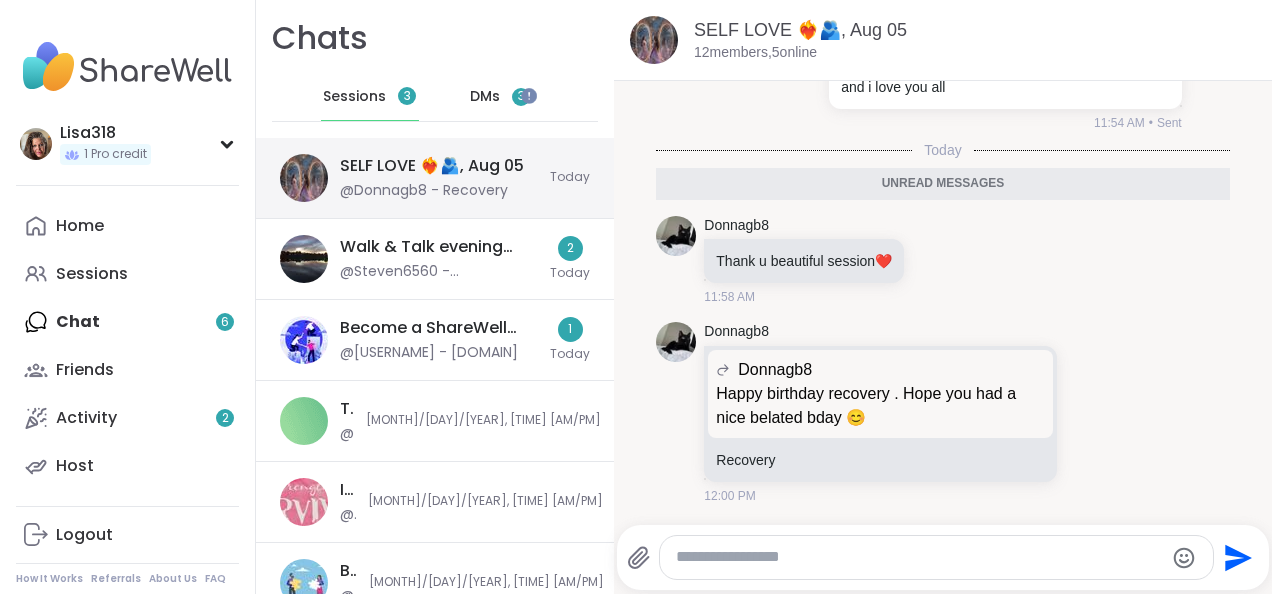click on "SELF LOVE ❤️‍🔥🫂, [MONTH] [DAY] @[USERNAME] - Recovery  Today" at bounding box center (435, 178) 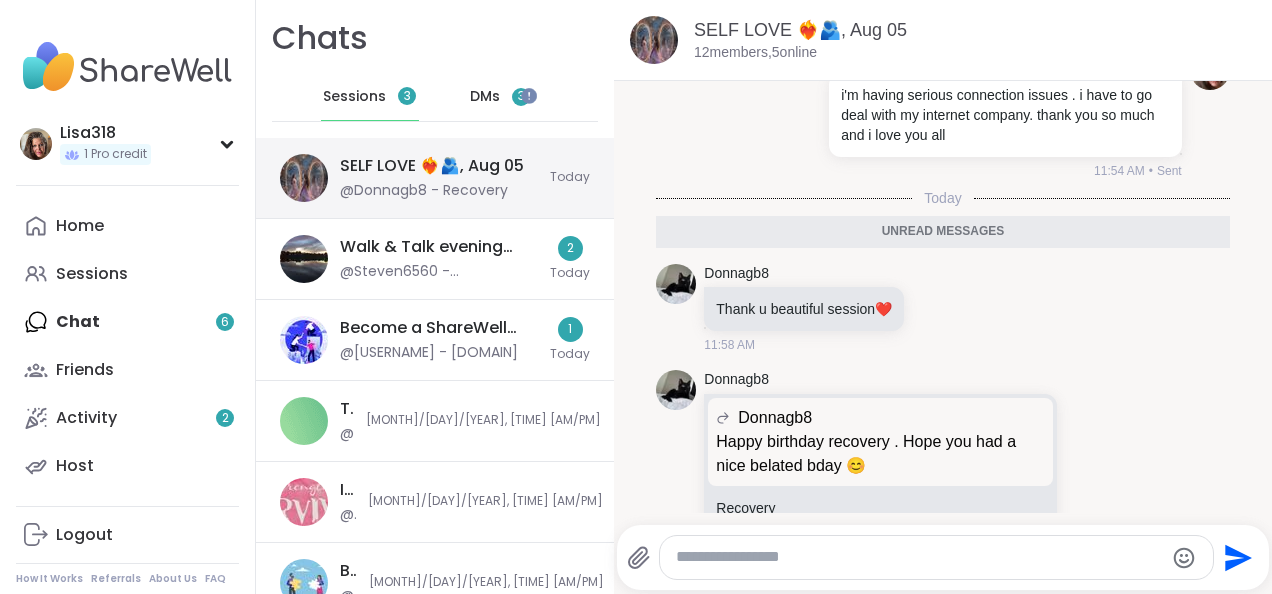 scroll, scrollTop: 3485, scrollLeft: 0, axis: vertical 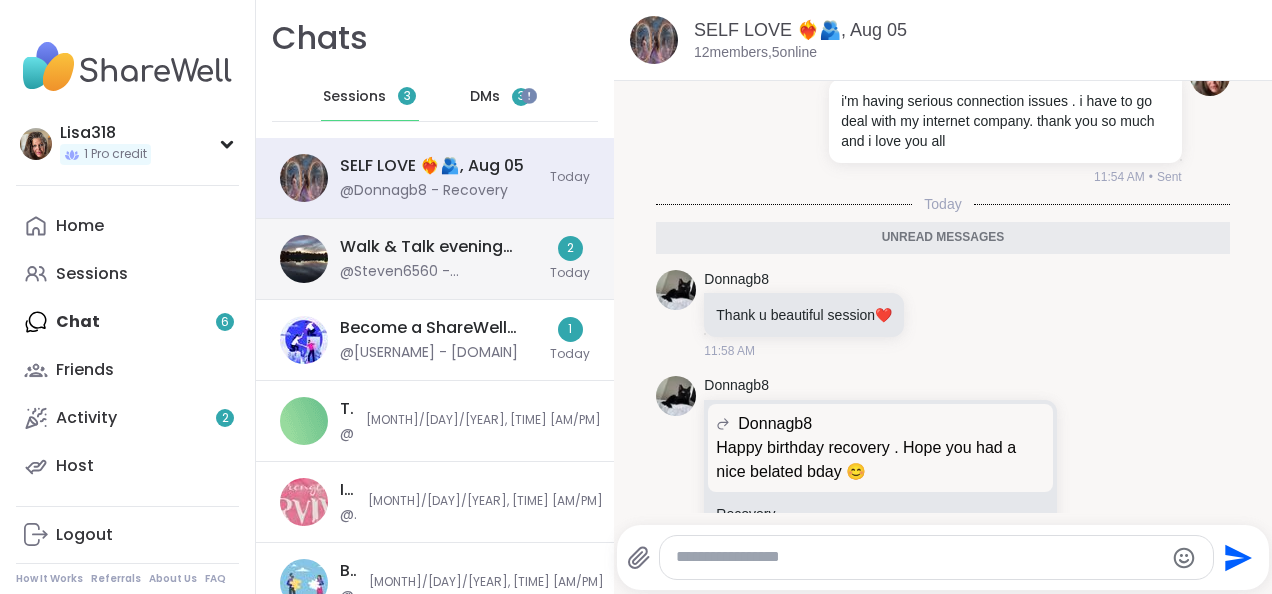click on "@Steven6560 - sharewellnow.com/series/22e99ec7-cd7d-40c8-862f-62c7dc93947d" at bounding box center (439, 272) 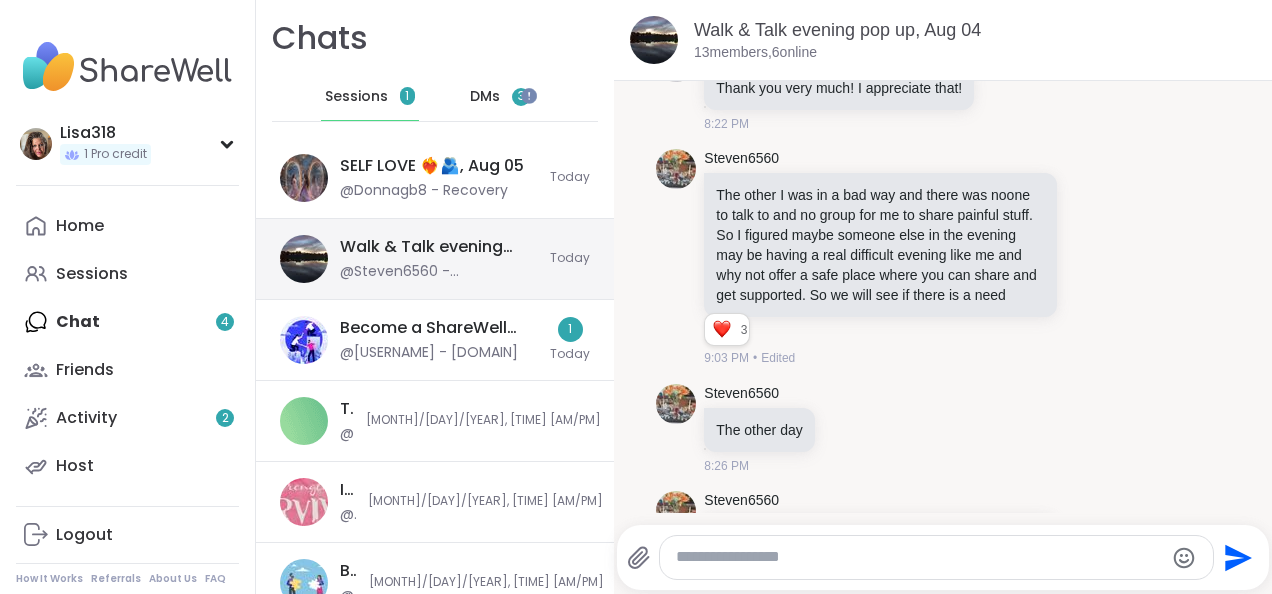 scroll, scrollTop: 5232, scrollLeft: 0, axis: vertical 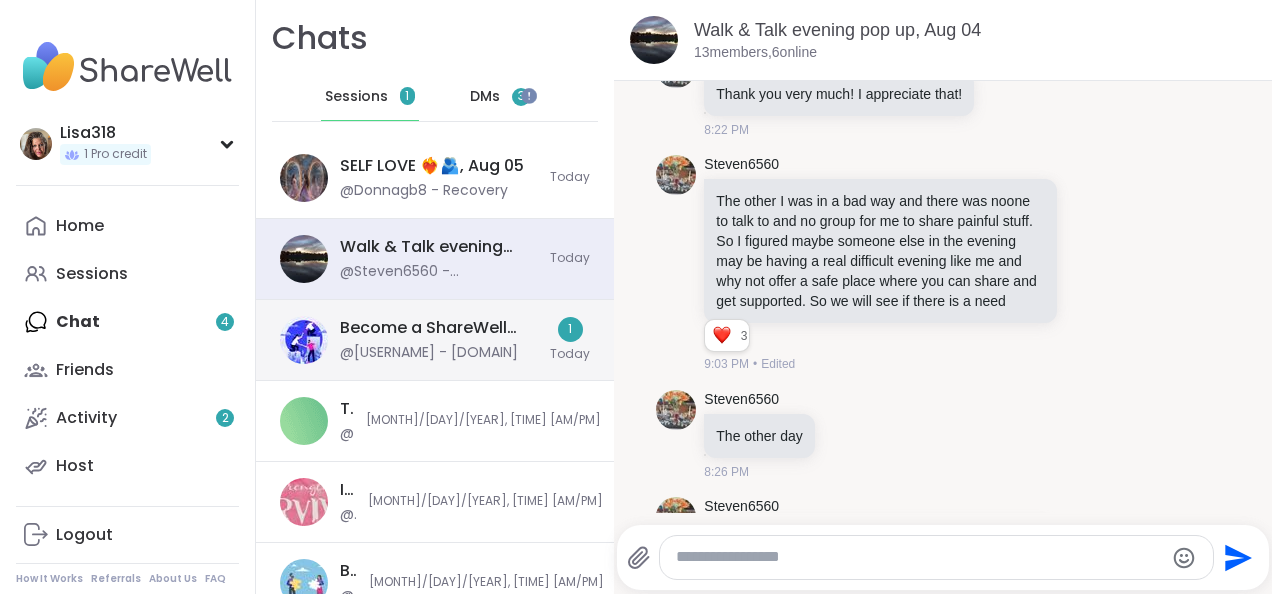 click on "@[USERNAME] - [DOMAIN]" at bounding box center (429, 353) 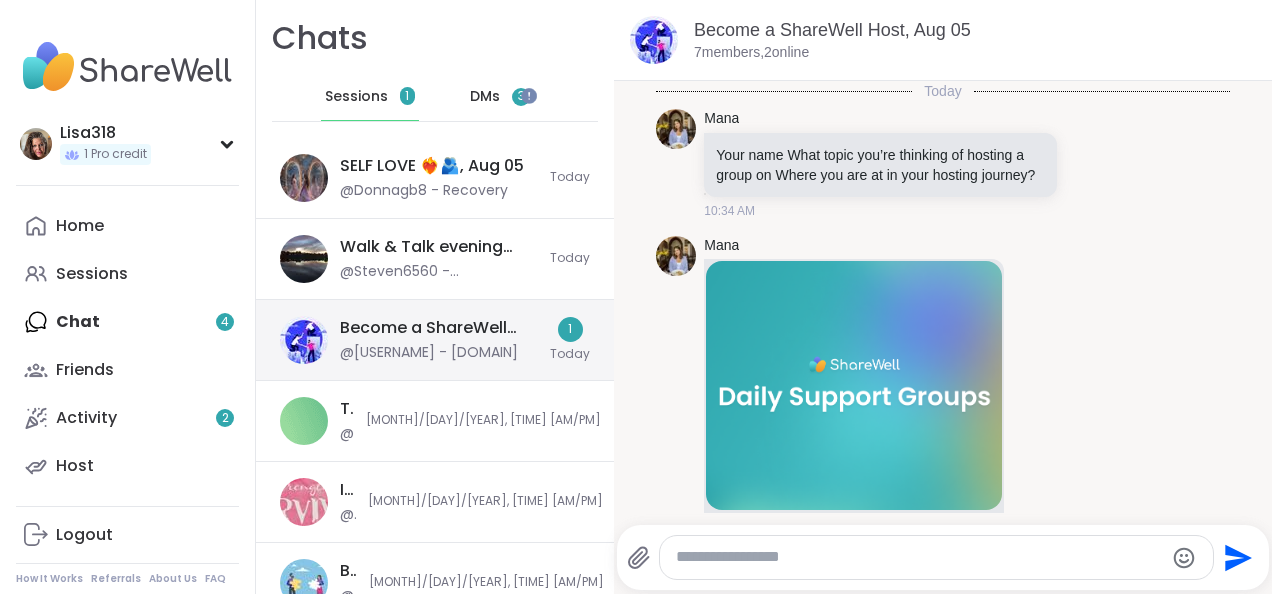 scroll, scrollTop: 1158, scrollLeft: 0, axis: vertical 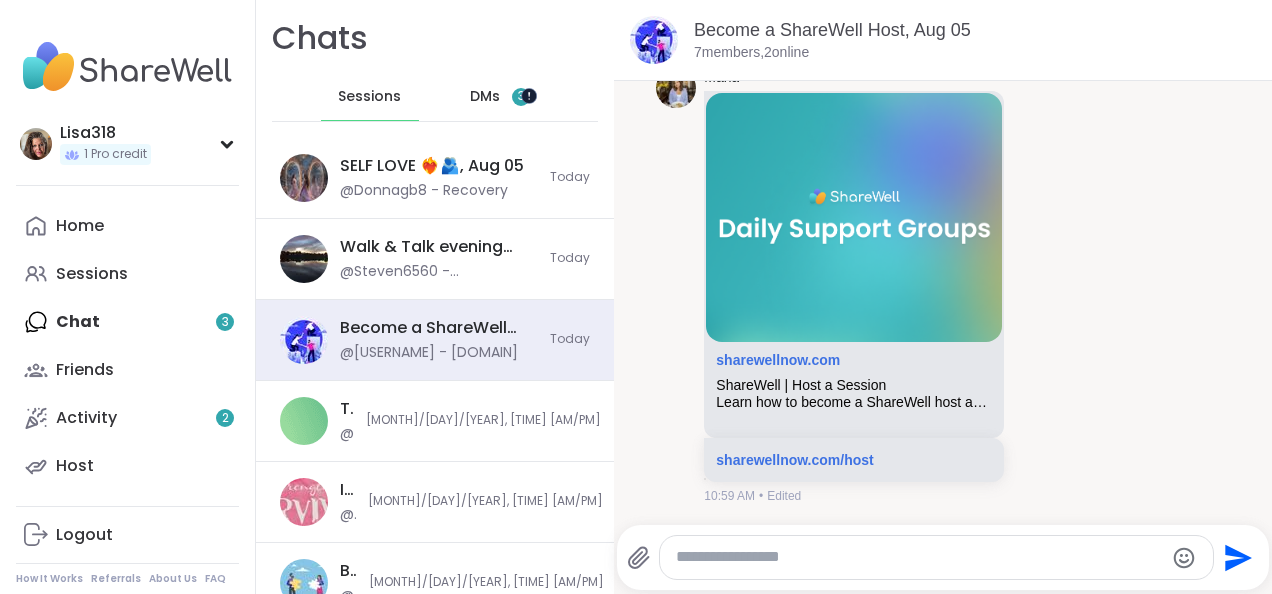 click at bounding box center (528, 95) 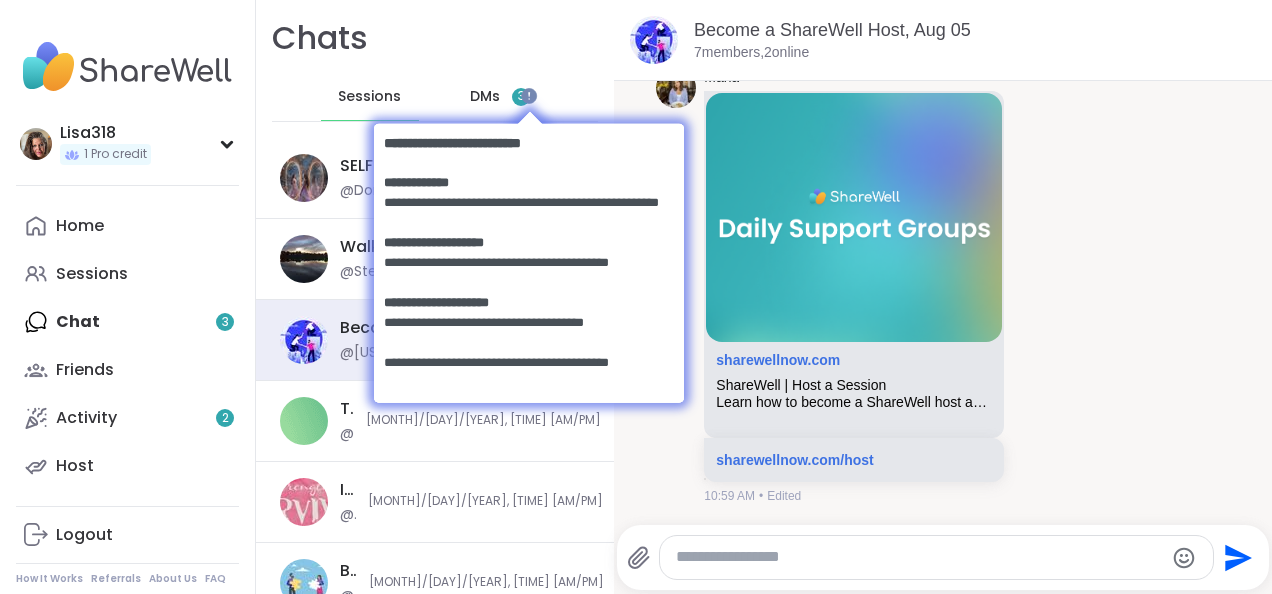 click at bounding box center (528, 113) 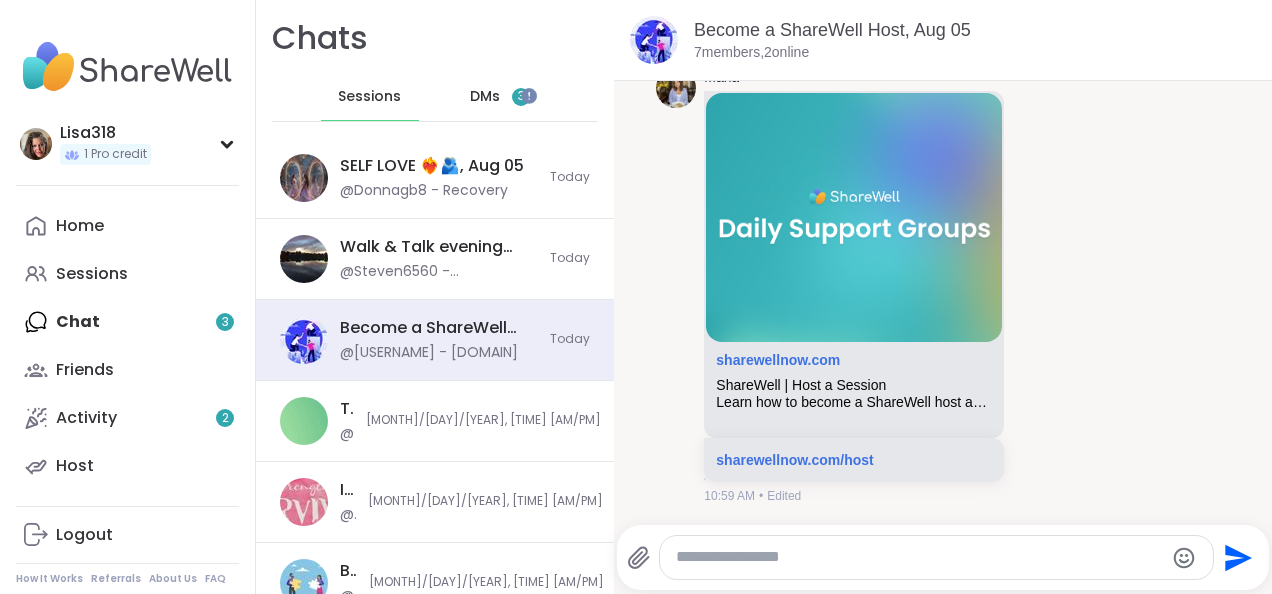 click on "3" at bounding box center [521, 96] 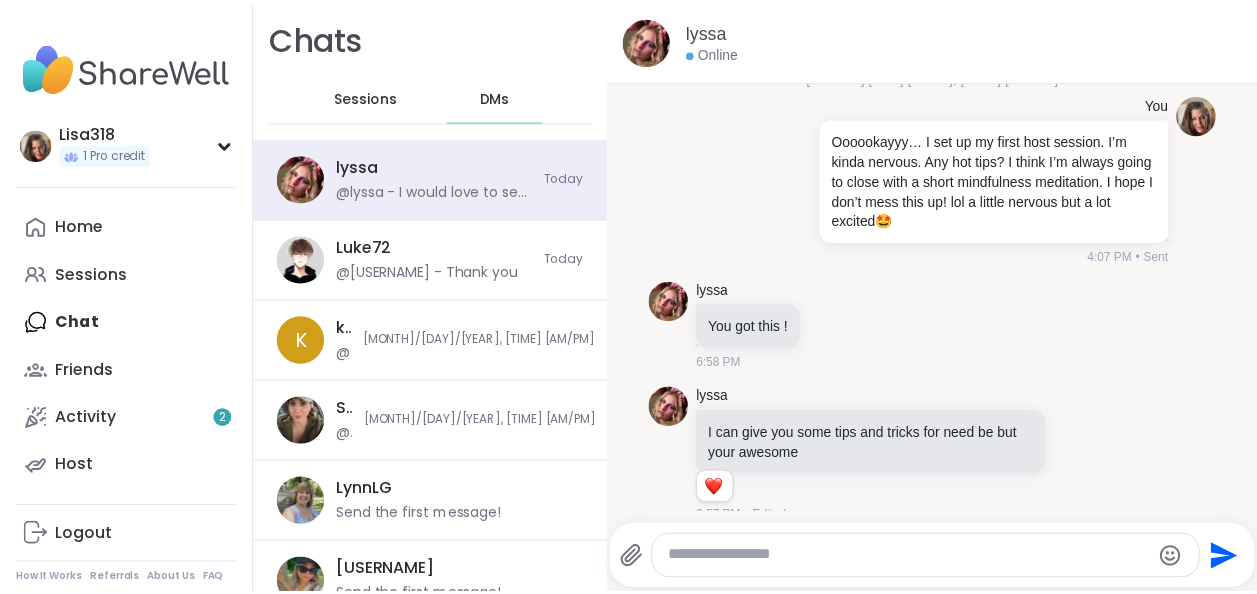 scroll, scrollTop: 0, scrollLeft: 0, axis: both 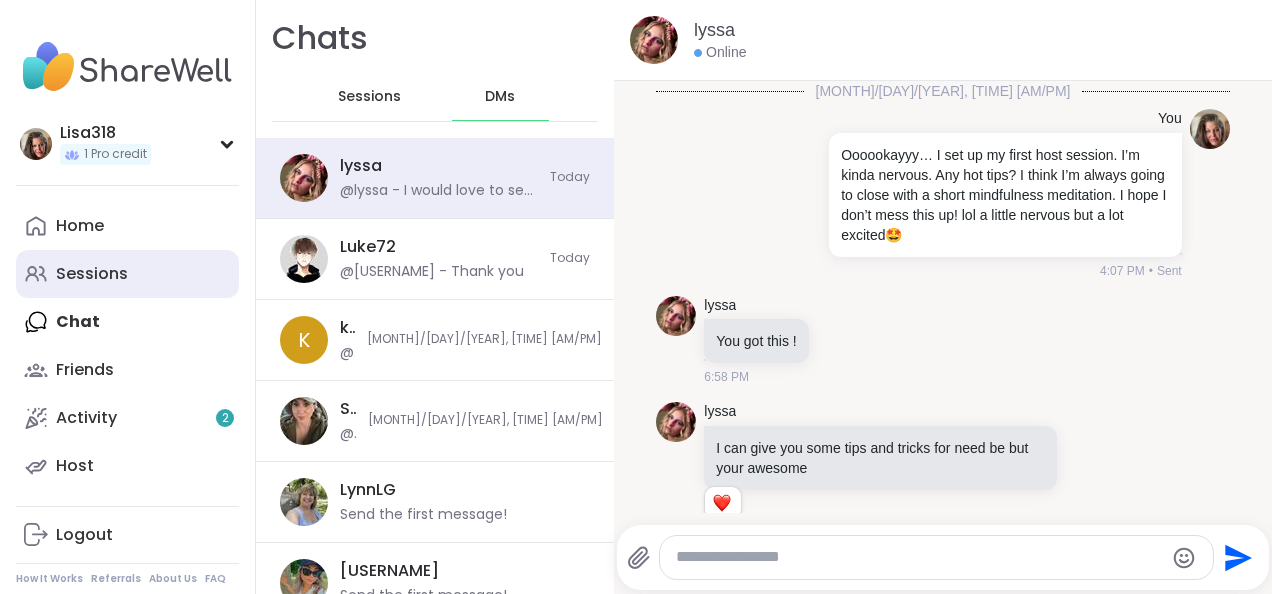 click on "Sessions" at bounding box center (92, 274) 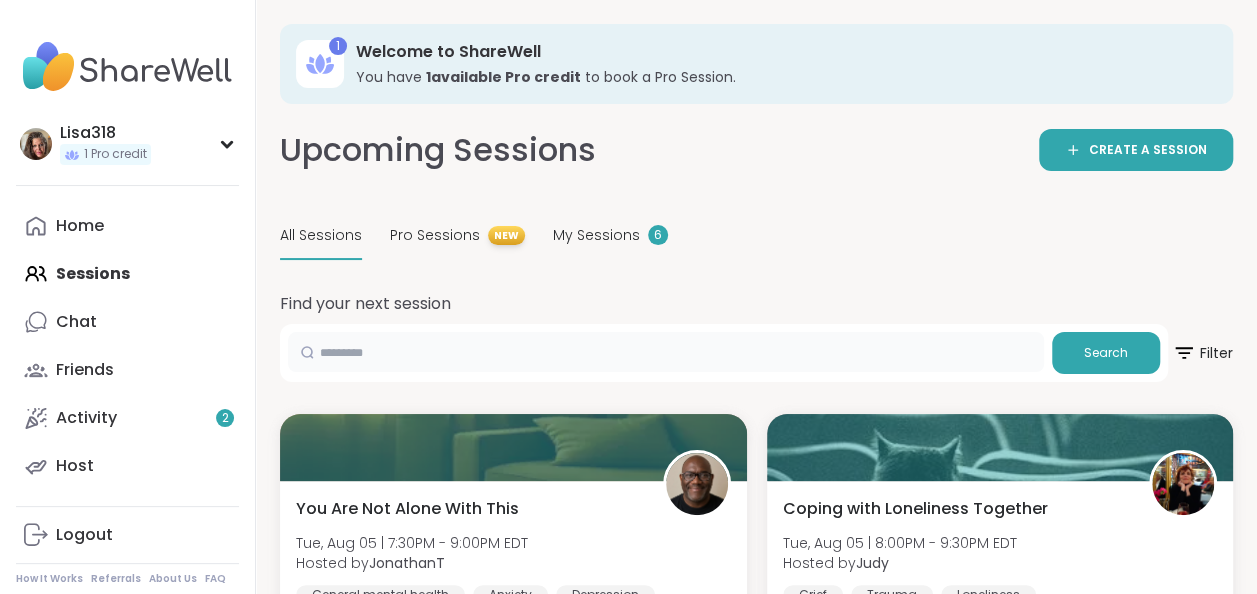 click at bounding box center [666, 352] 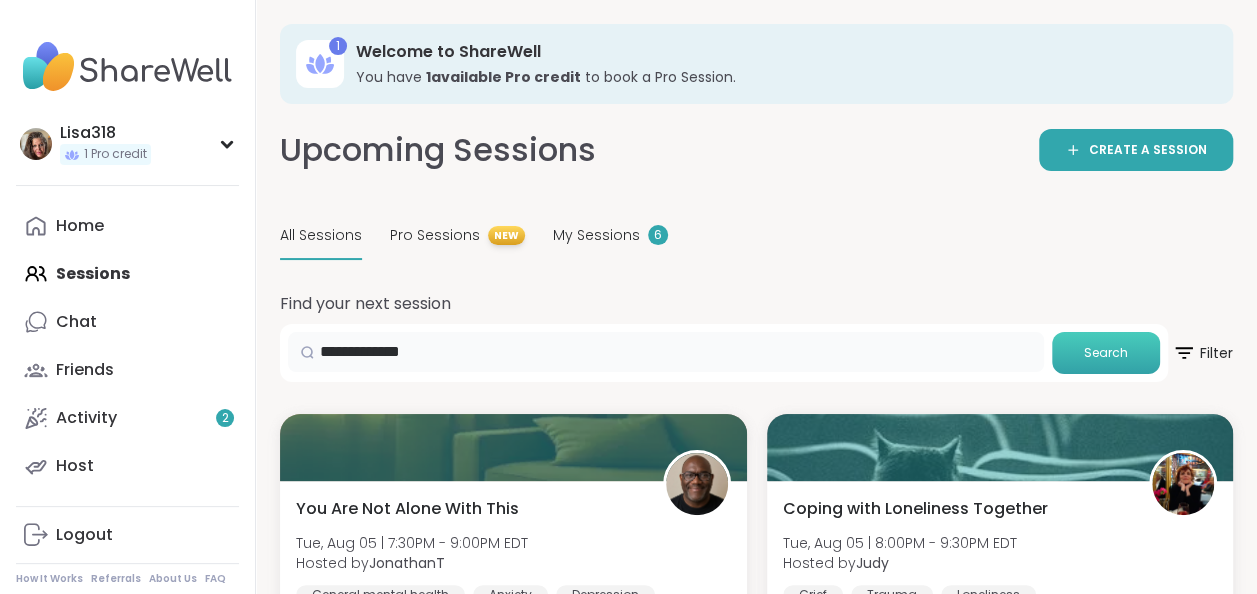 type on "**********" 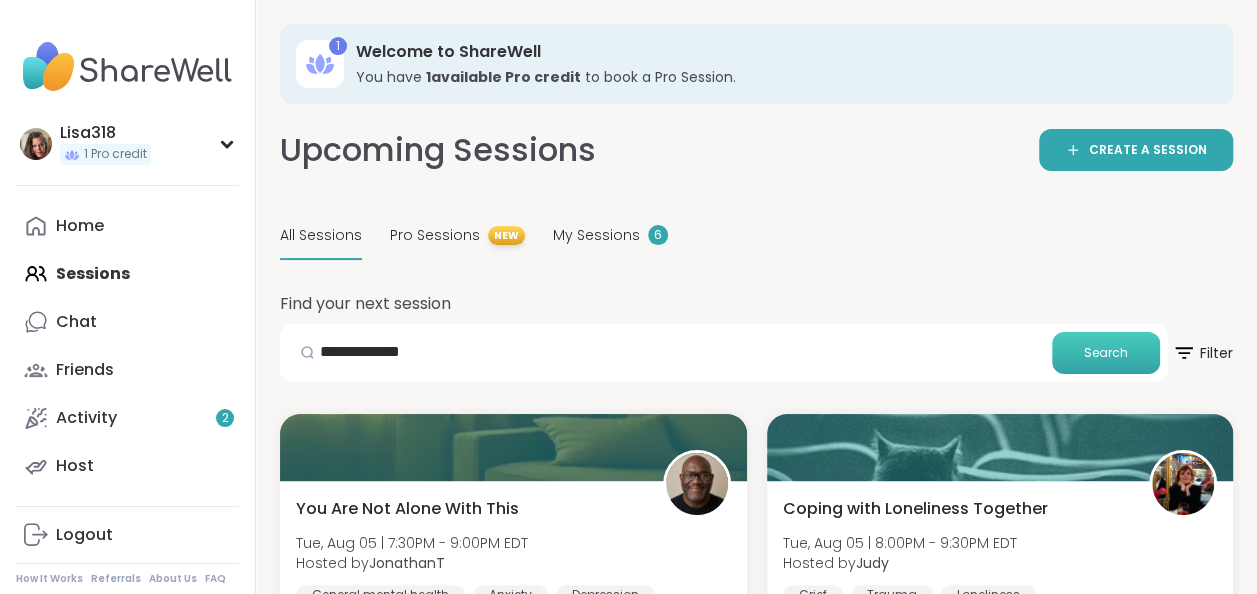 click on "Search" at bounding box center (1106, 353) 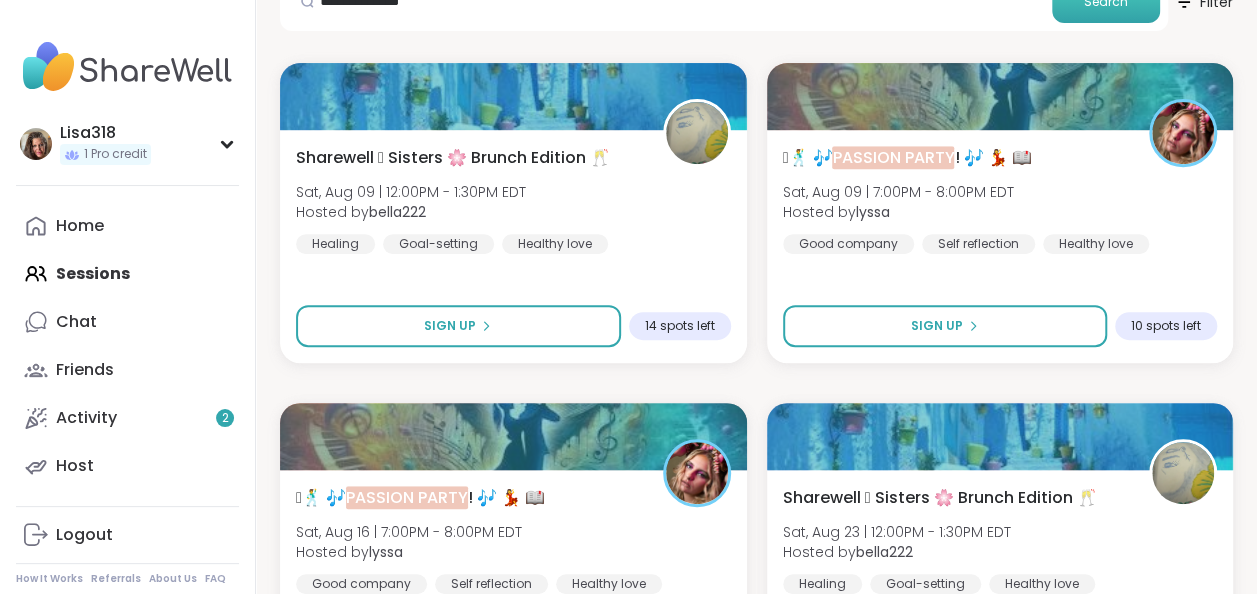 scroll, scrollTop: 353, scrollLeft: 0, axis: vertical 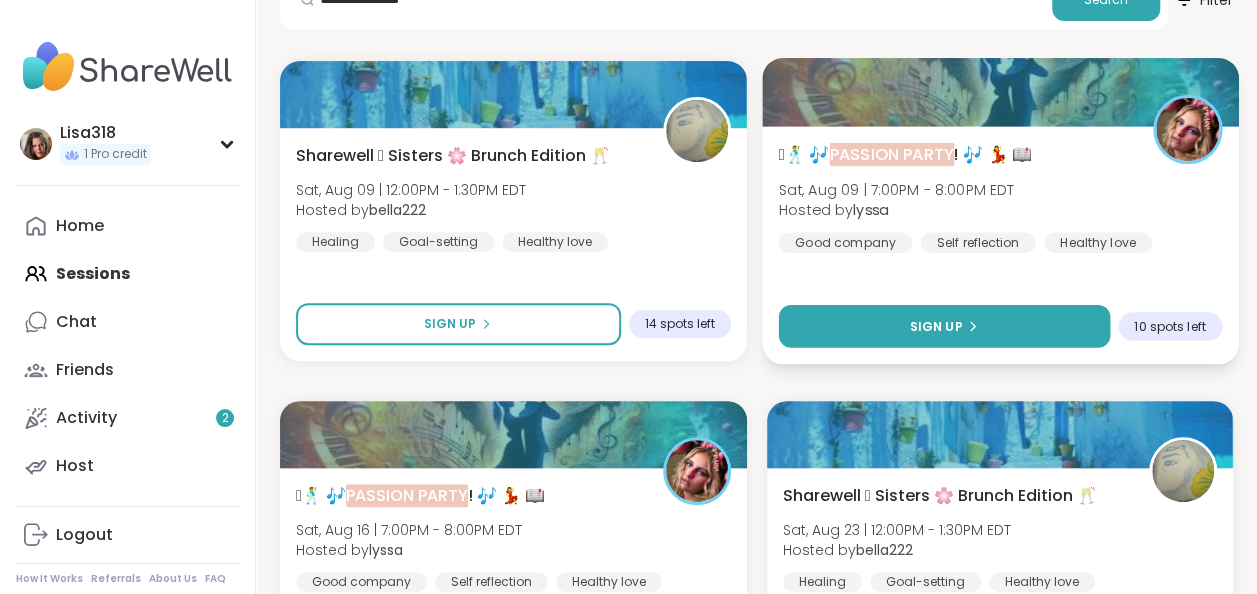 click on "Sign Up" at bounding box center [943, 326] 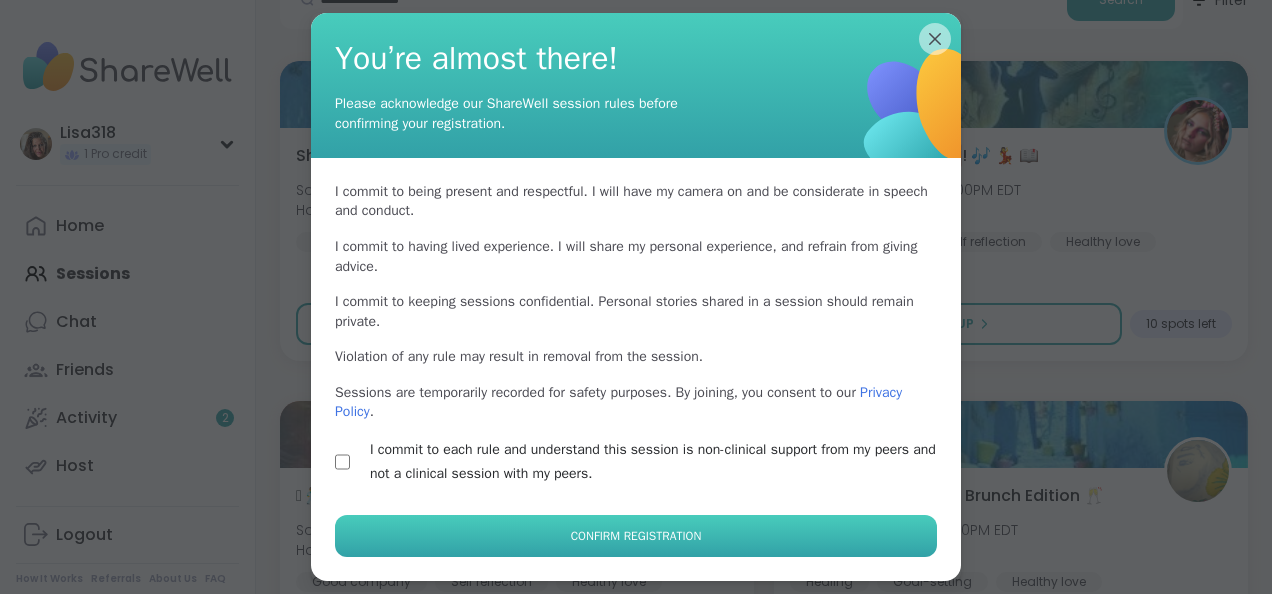 click on "Confirm Registration" at bounding box center (636, 536) 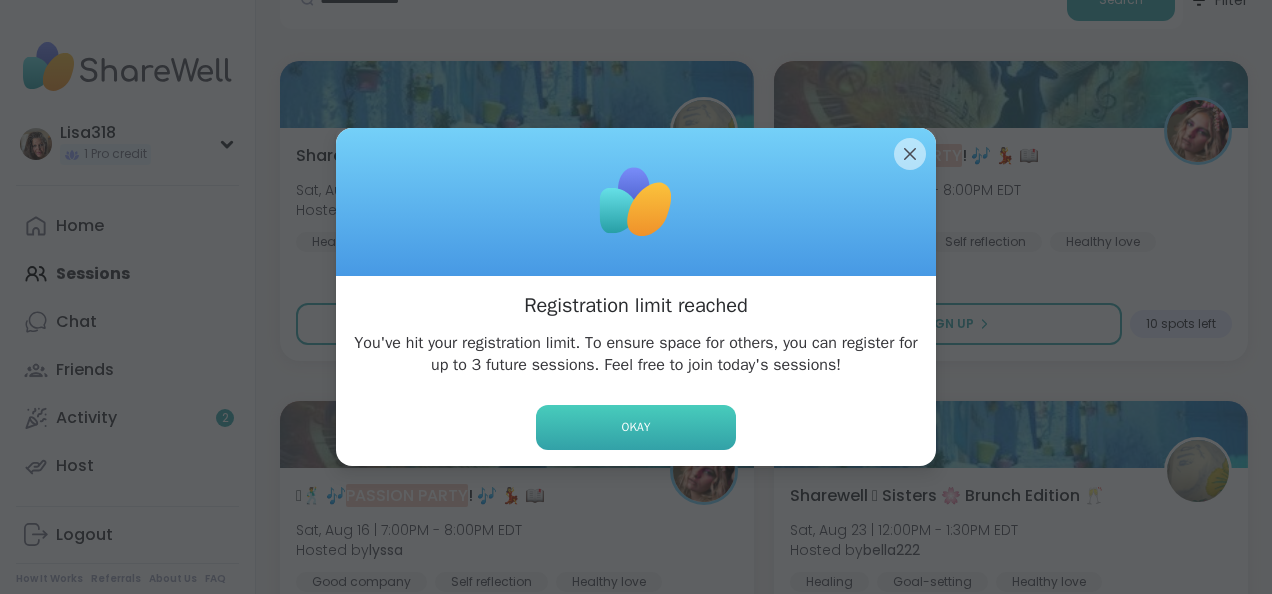 click on "Okay" at bounding box center [636, 427] 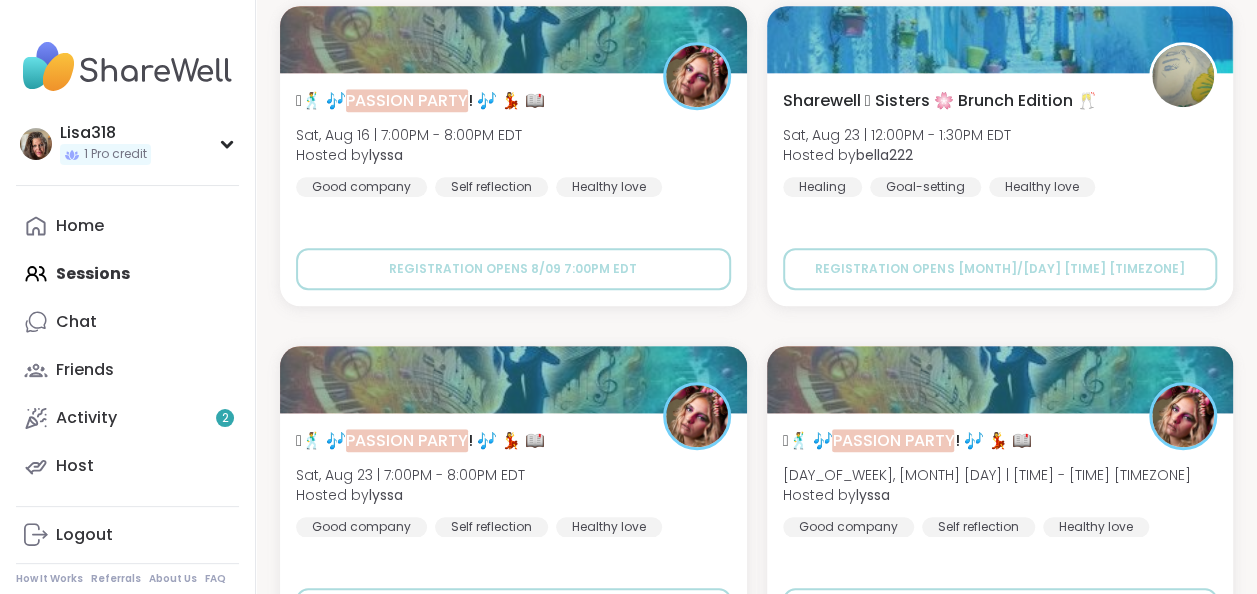 scroll, scrollTop: 0, scrollLeft: 0, axis: both 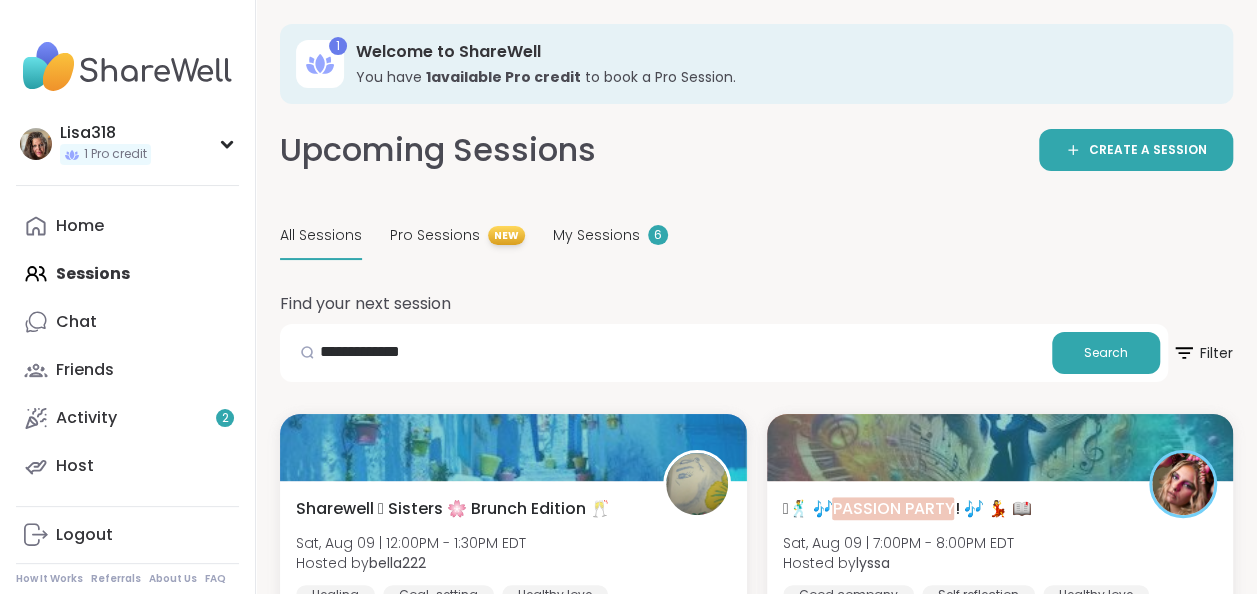 click on "**********" at bounding box center [756, 1271] 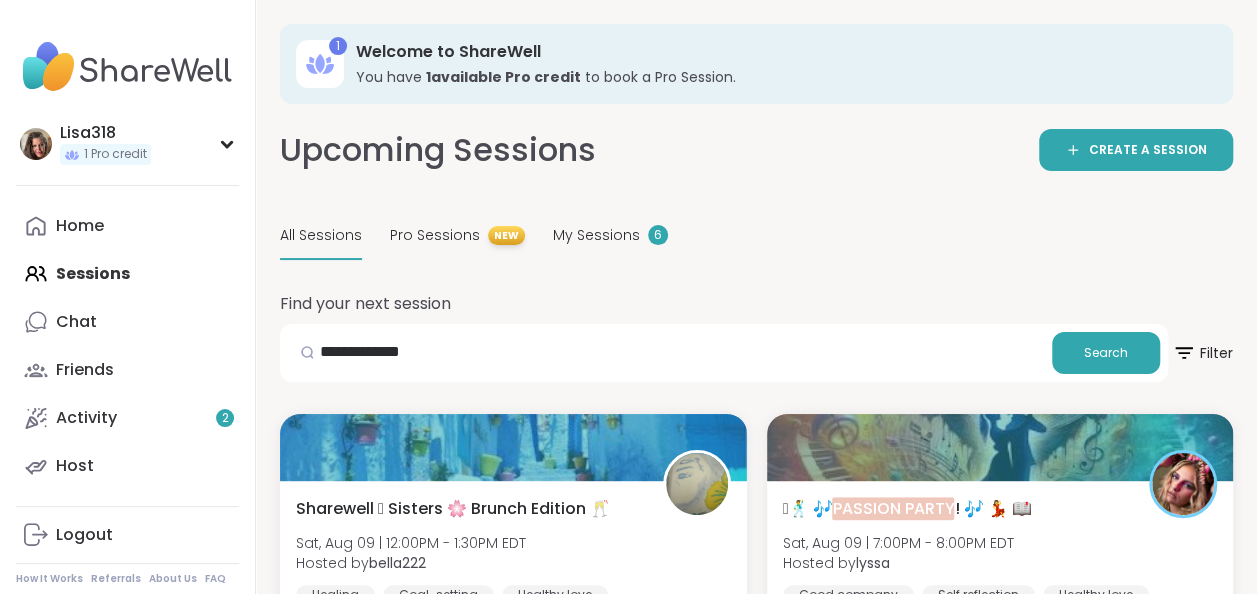 click on "Home Sessions Chat Friends Activity 2 Host" at bounding box center [127, 346] 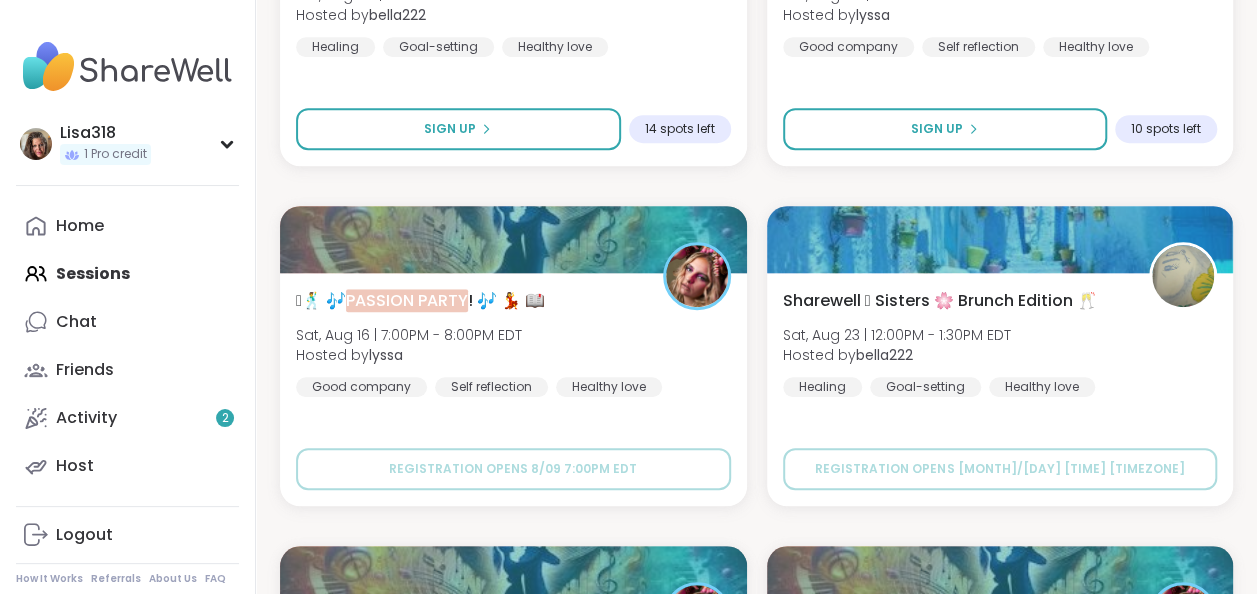 scroll, scrollTop: 550, scrollLeft: 0, axis: vertical 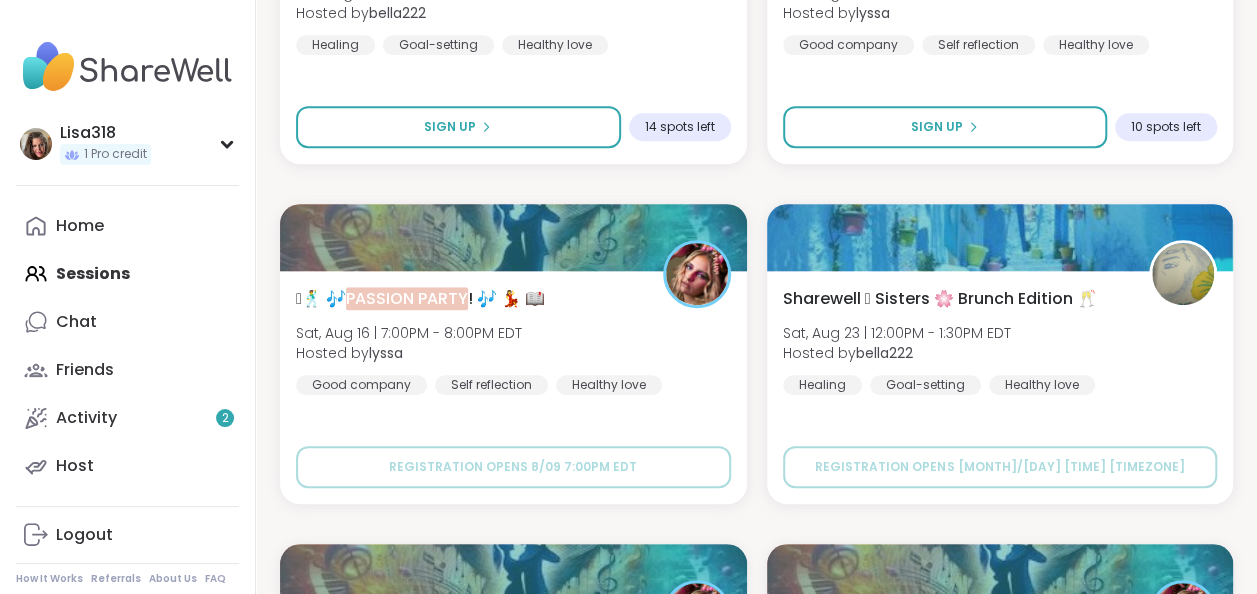 click on "Home Sessions Chat Friends Activity 2 Host" at bounding box center (127, 346) 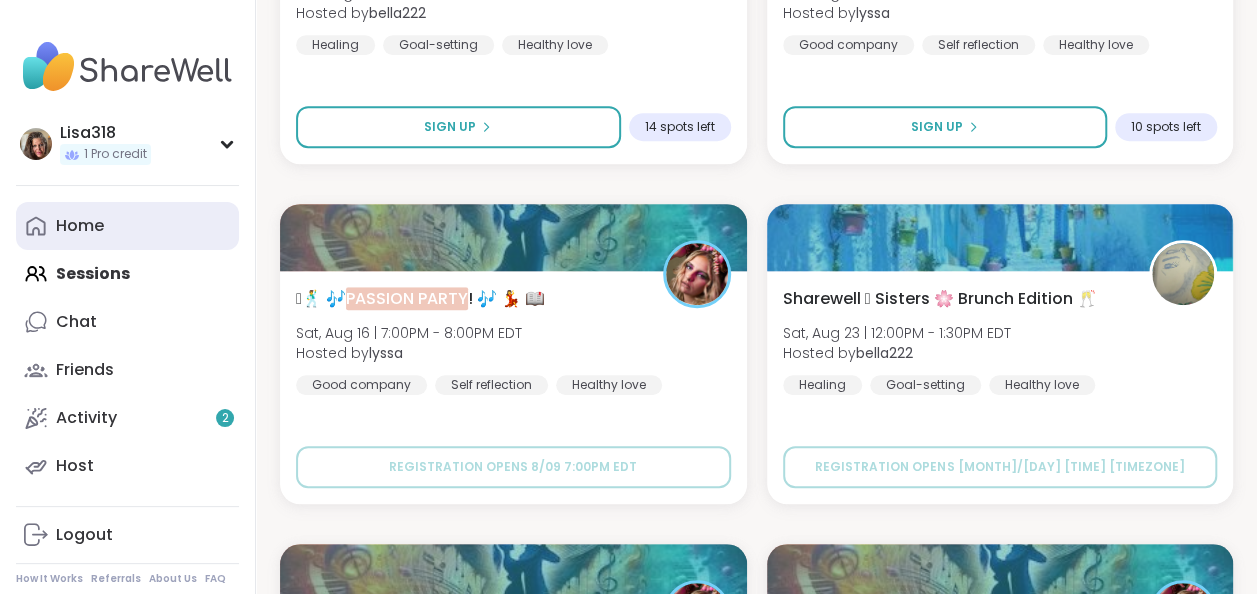 click on "Home" at bounding box center [80, 226] 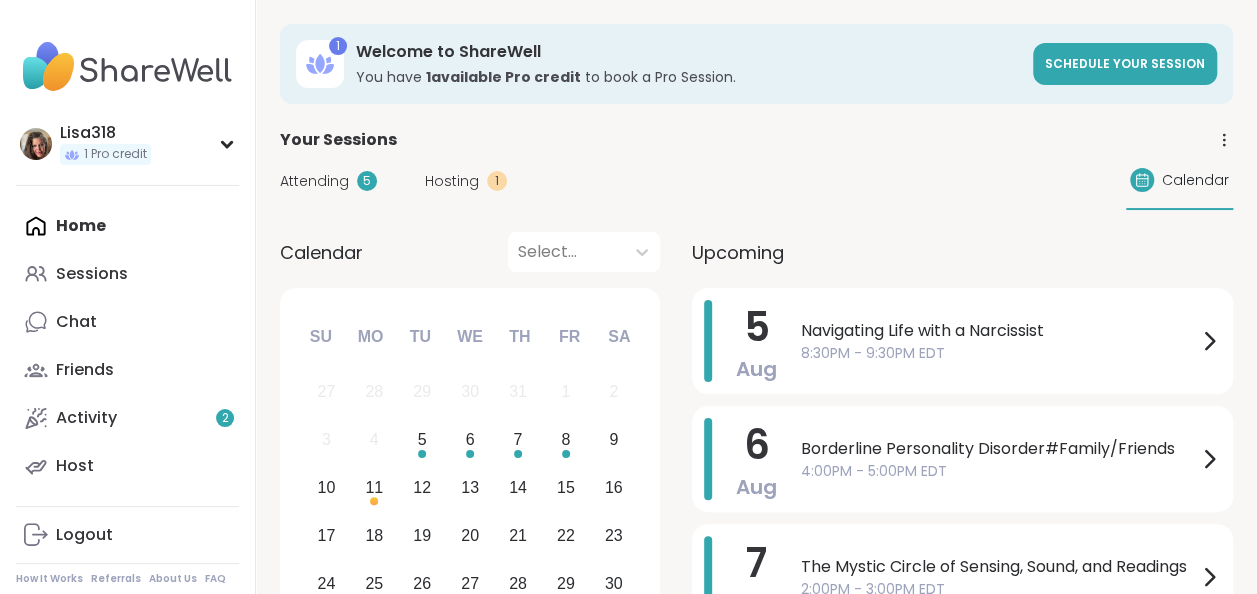 click on "Home Sessions Chat Friends Activity 2 Host" at bounding box center (127, 346) 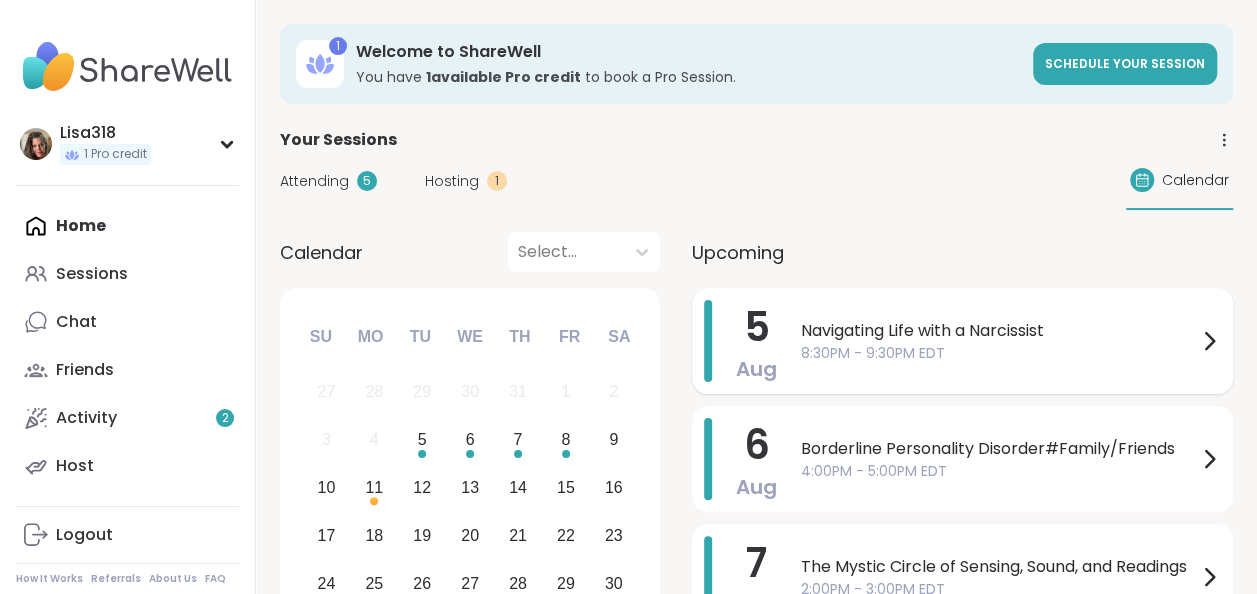 click 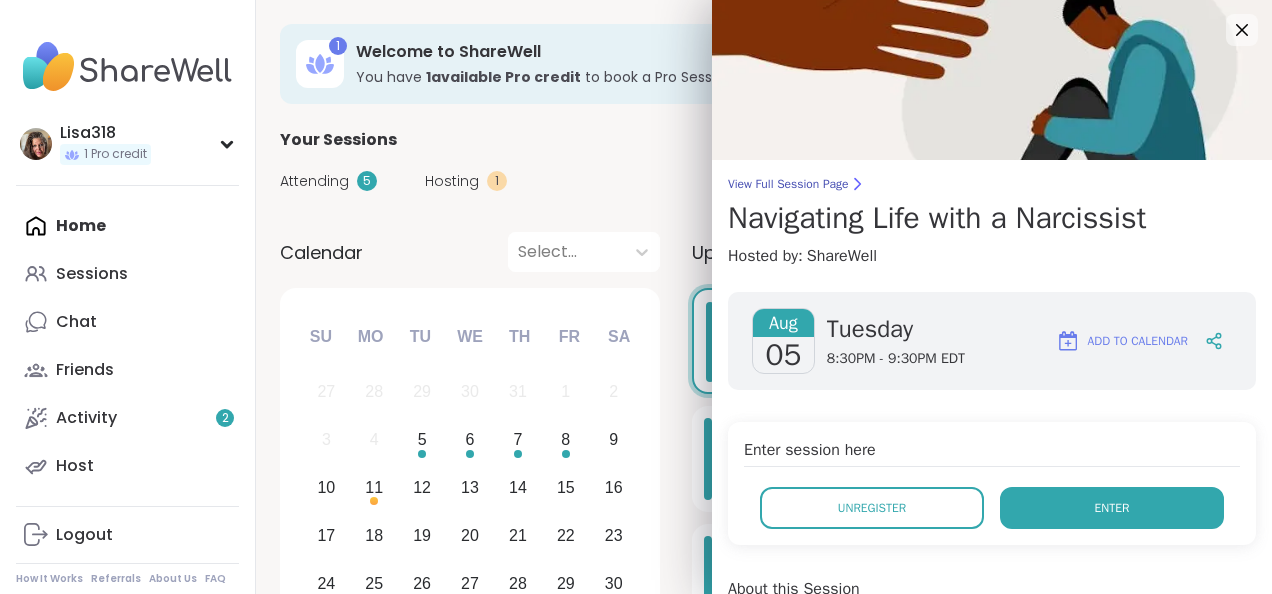 click on "Enter" at bounding box center [1112, 508] 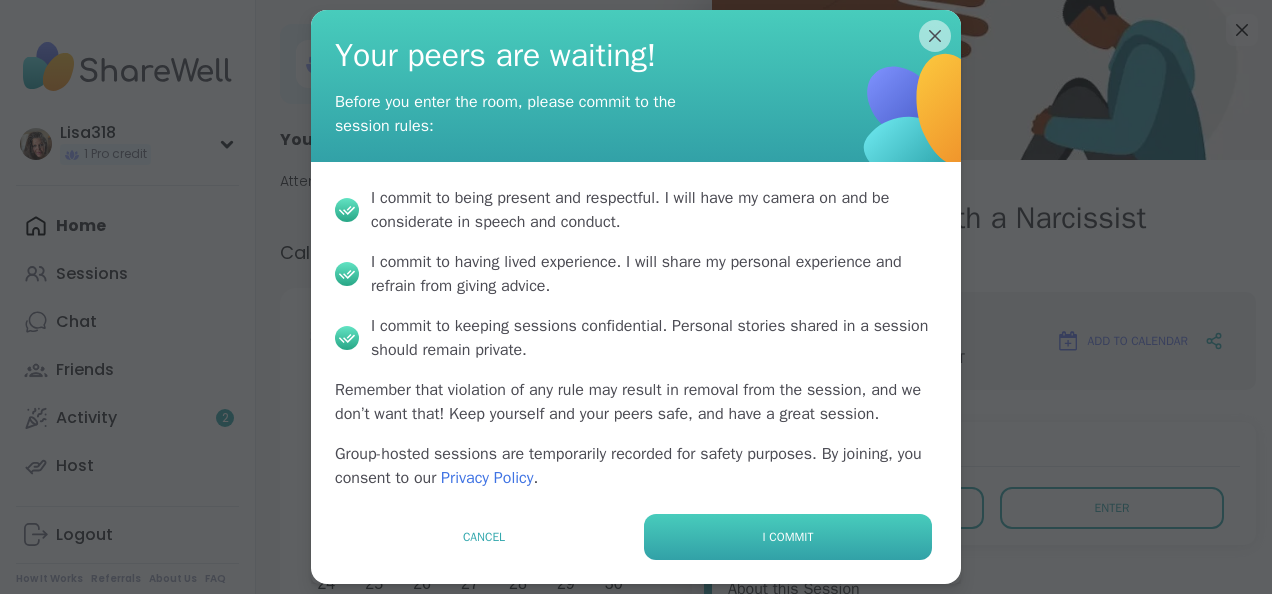 click on "I commit" at bounding box center (788, 537) 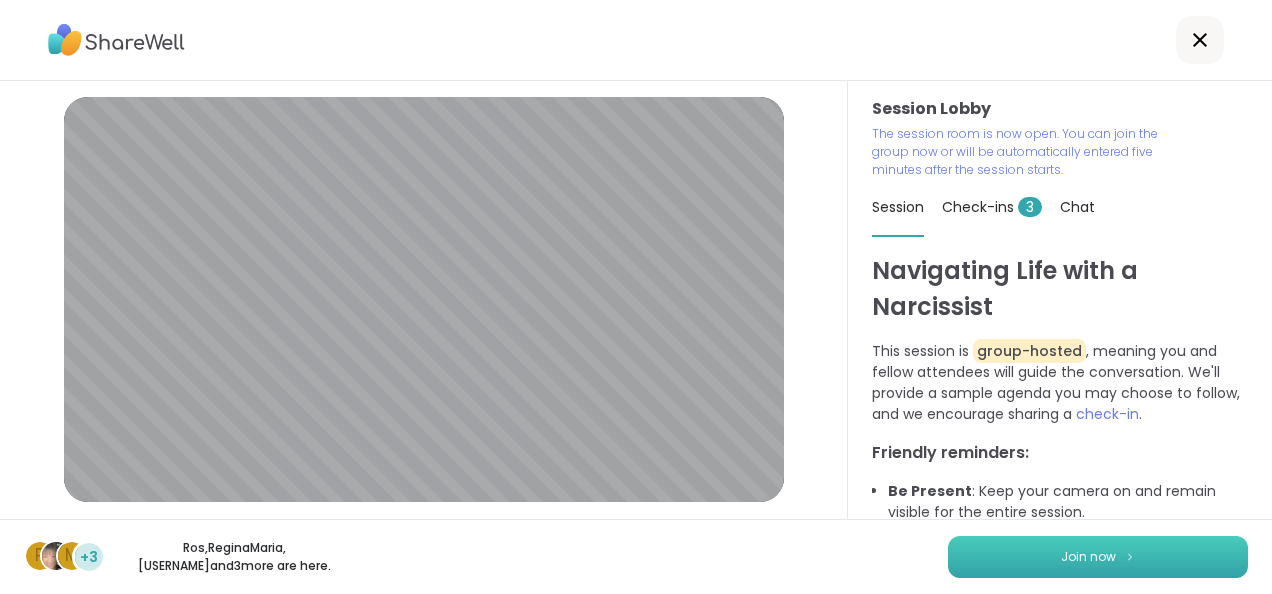 click on "Join now" at bounding box center [1088, 557] 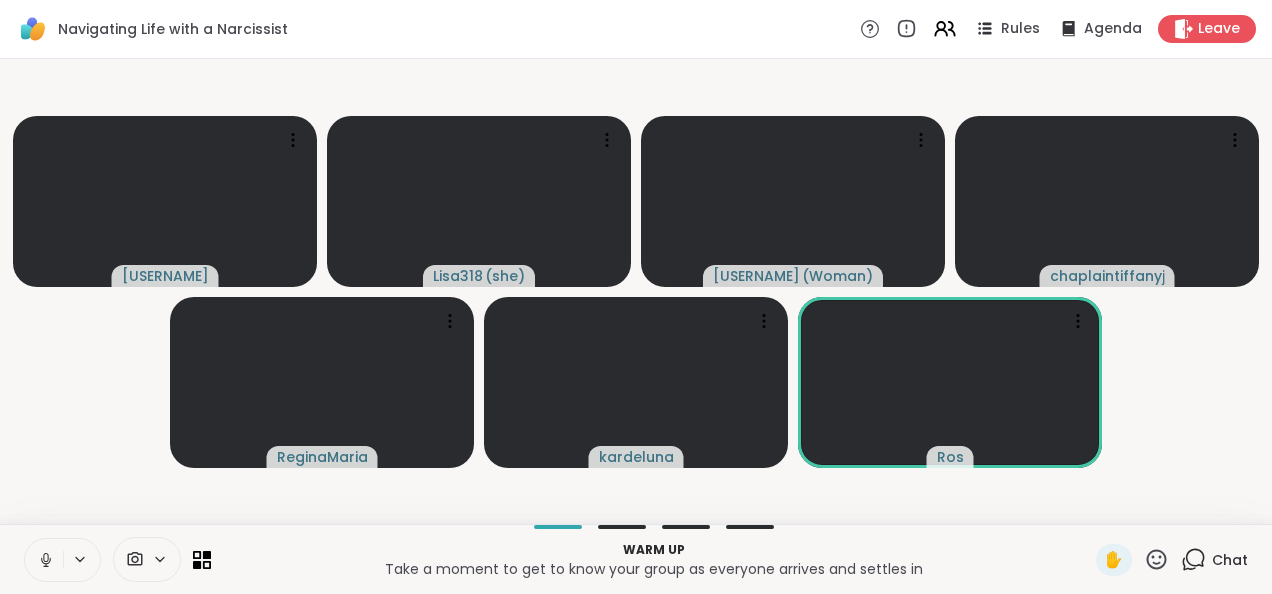 click 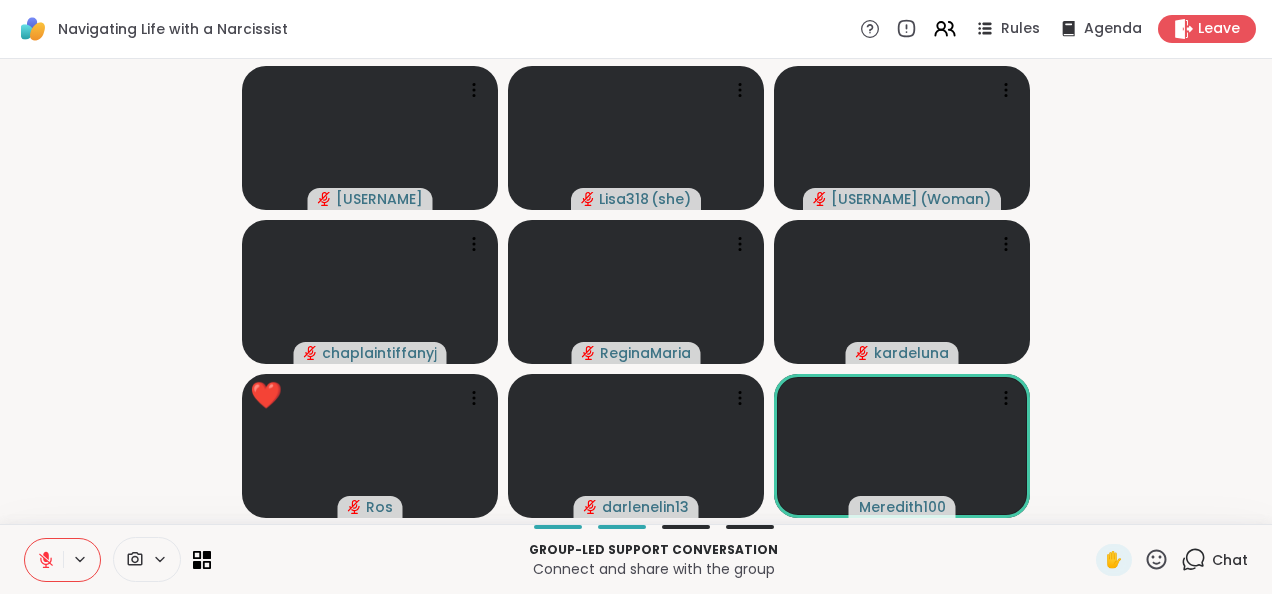click 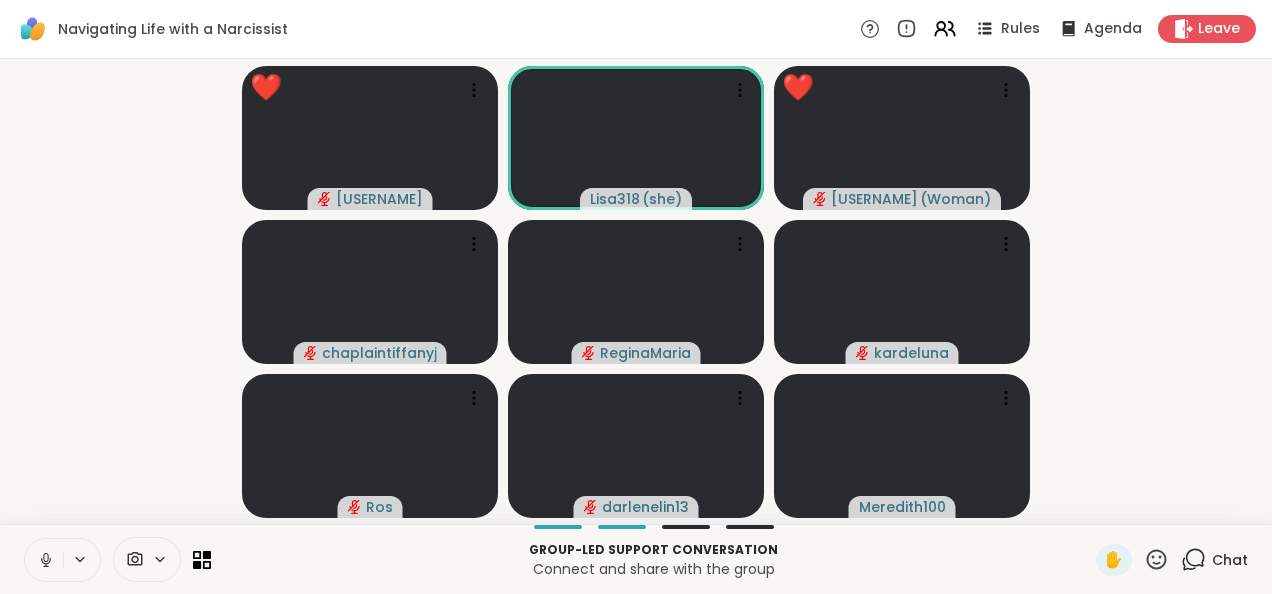 click 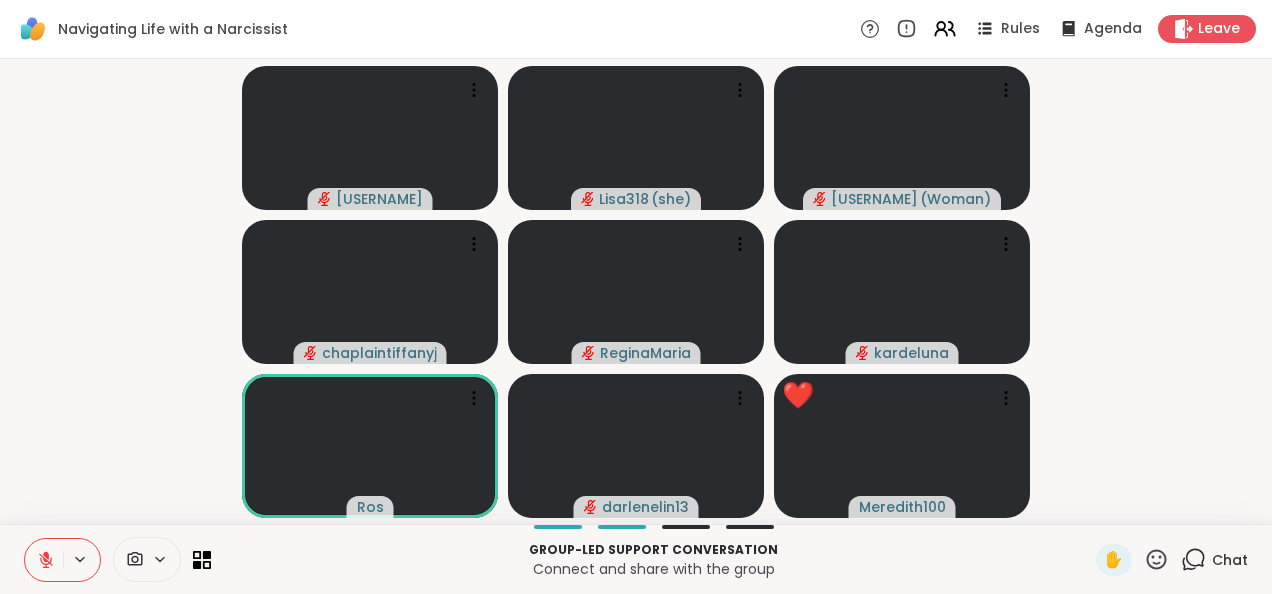 click 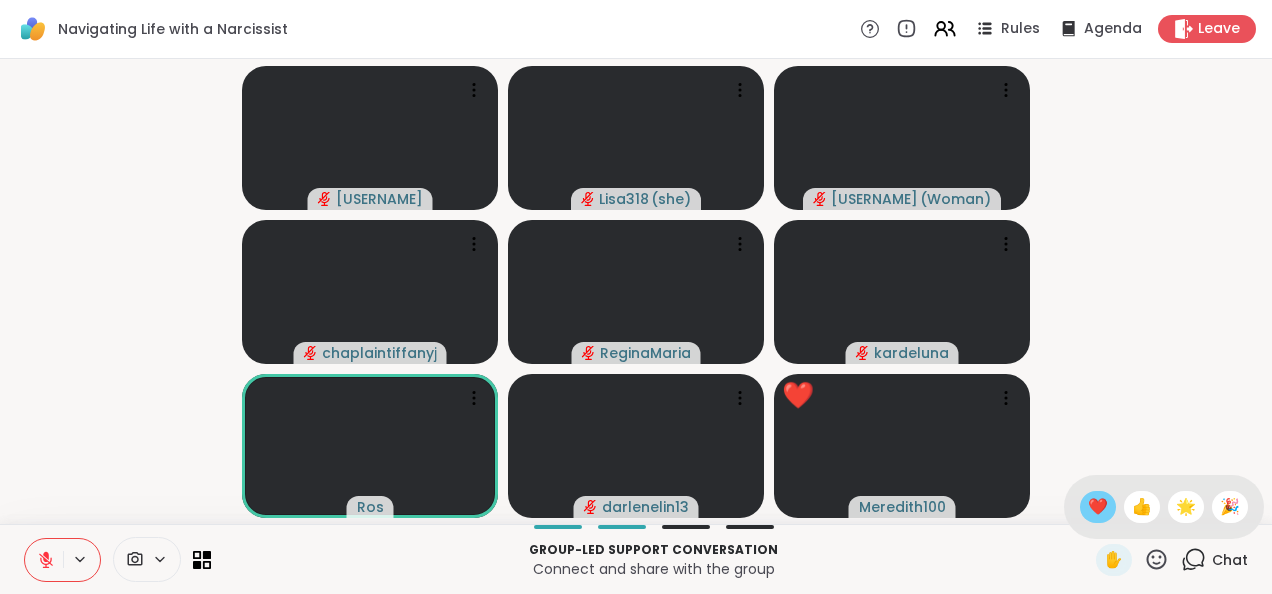 click on "❤️" at bounding box center (1098, 507) 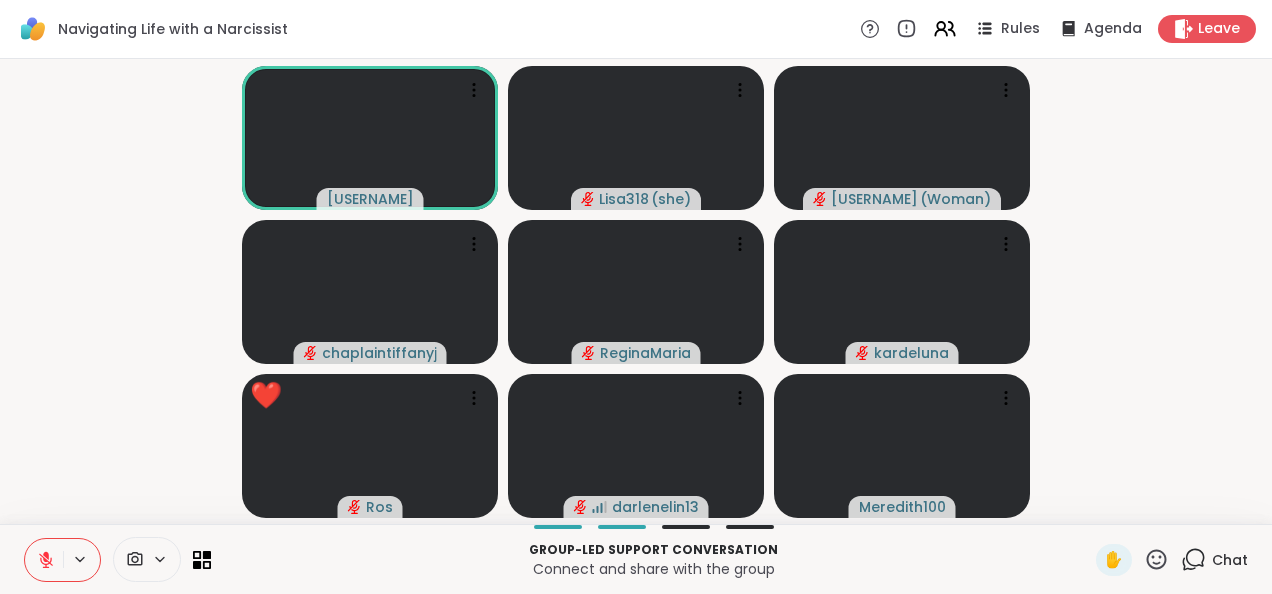 click 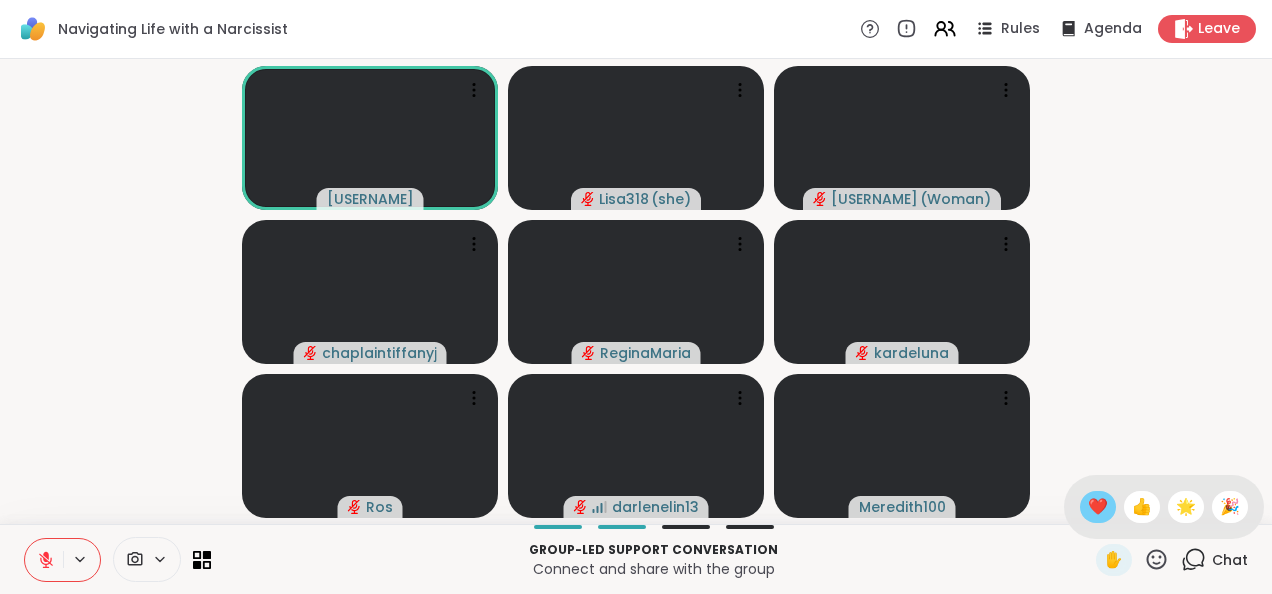 click on "❤️" at bounding box center [1098, 507] 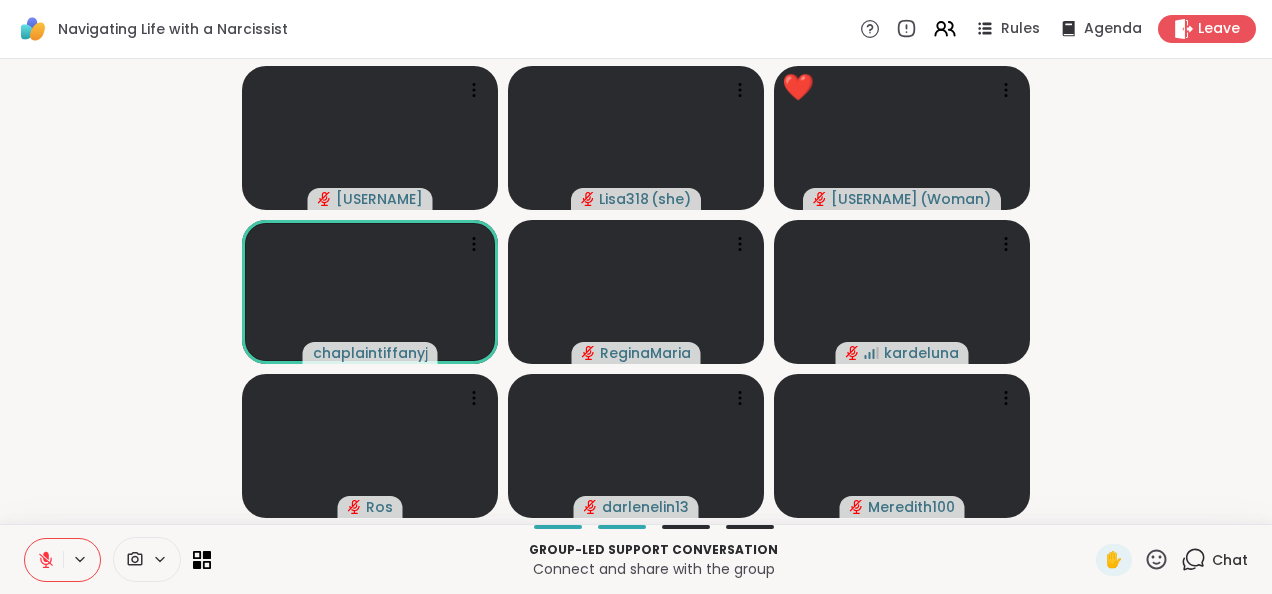 click 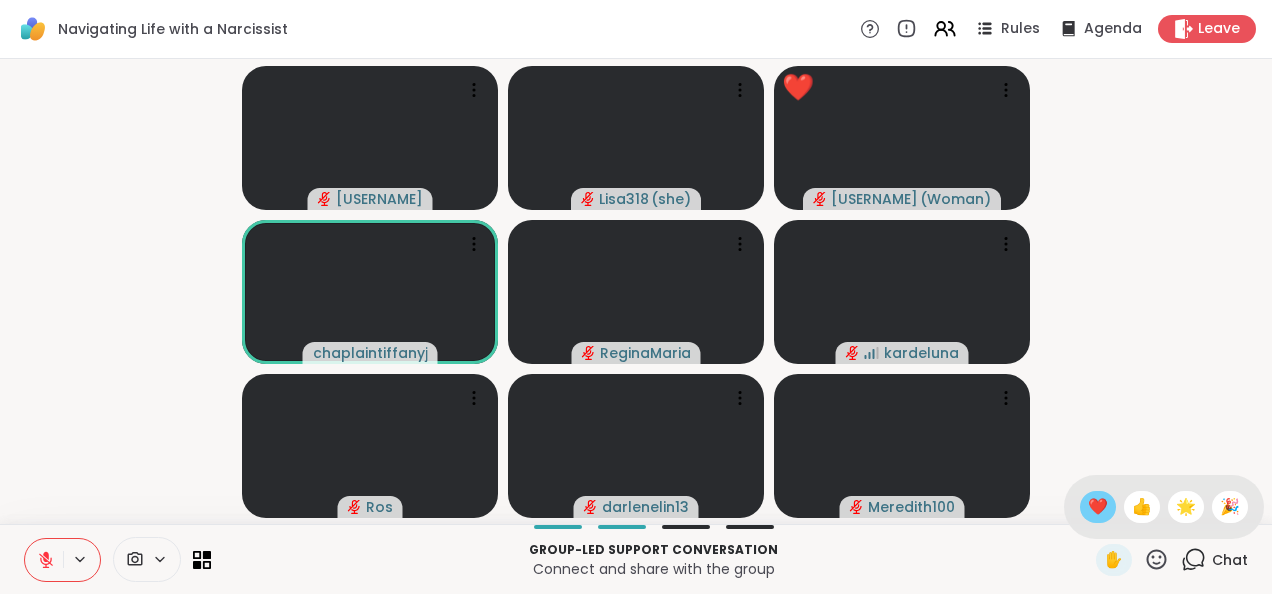 click on "❤️" at bounding box center (1098, 507) 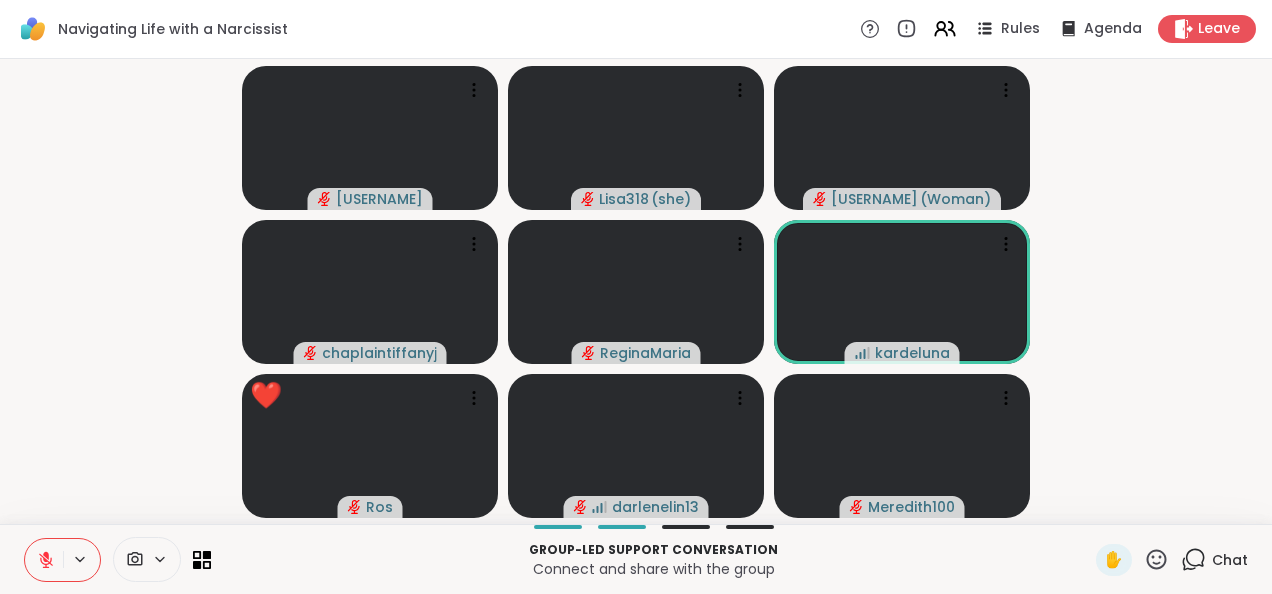 click 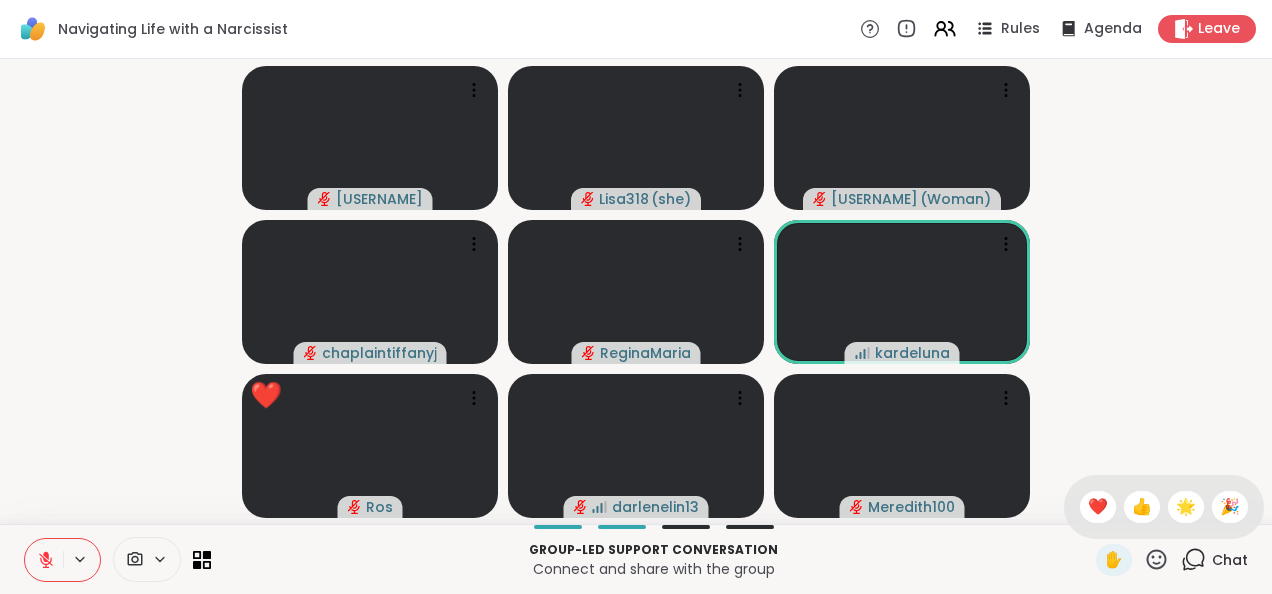 click on "✋ ❤️ 👍 🌟 🎉" at bounding box center [1164, 507] 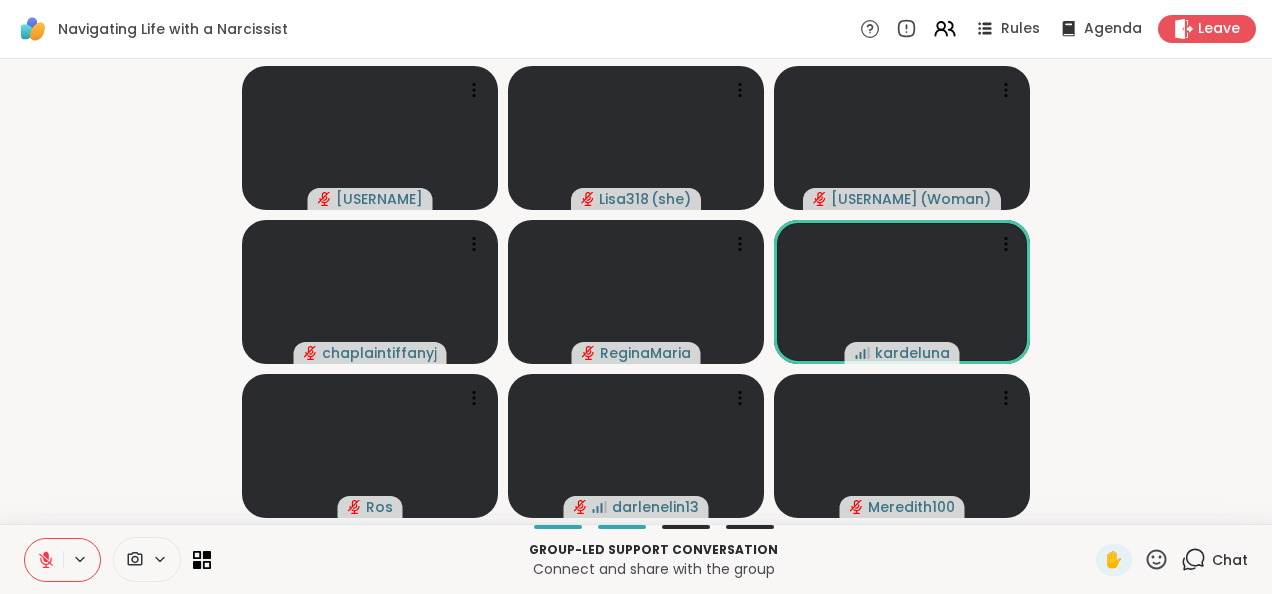click 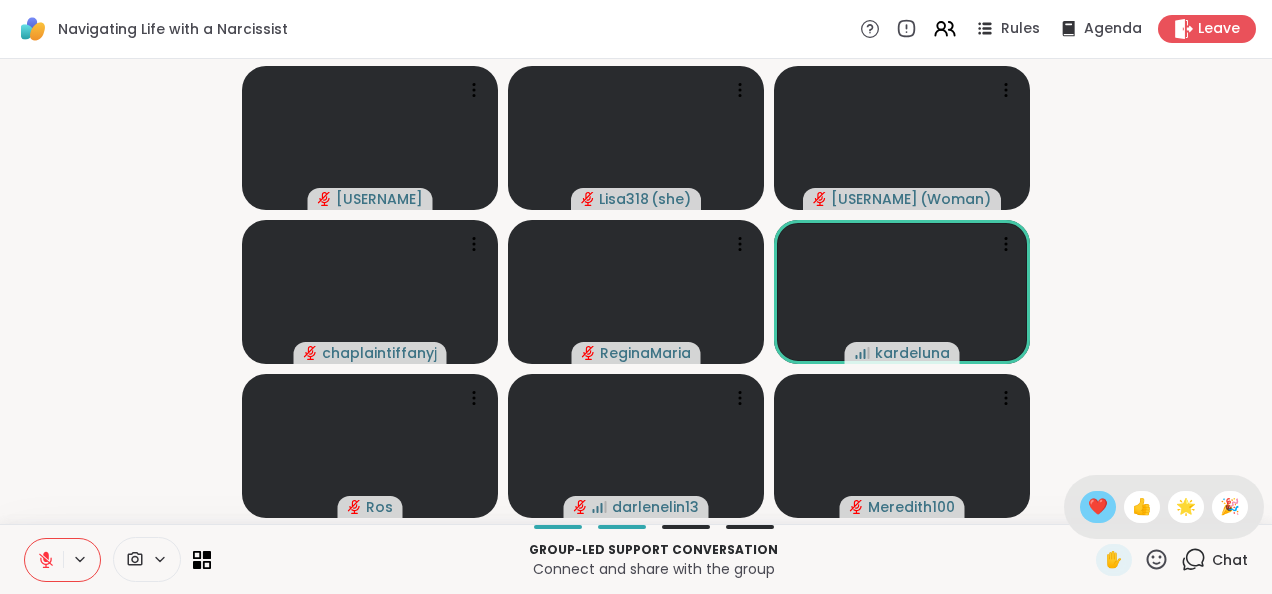 click on "❤️" at bounding box center [1098, 507] 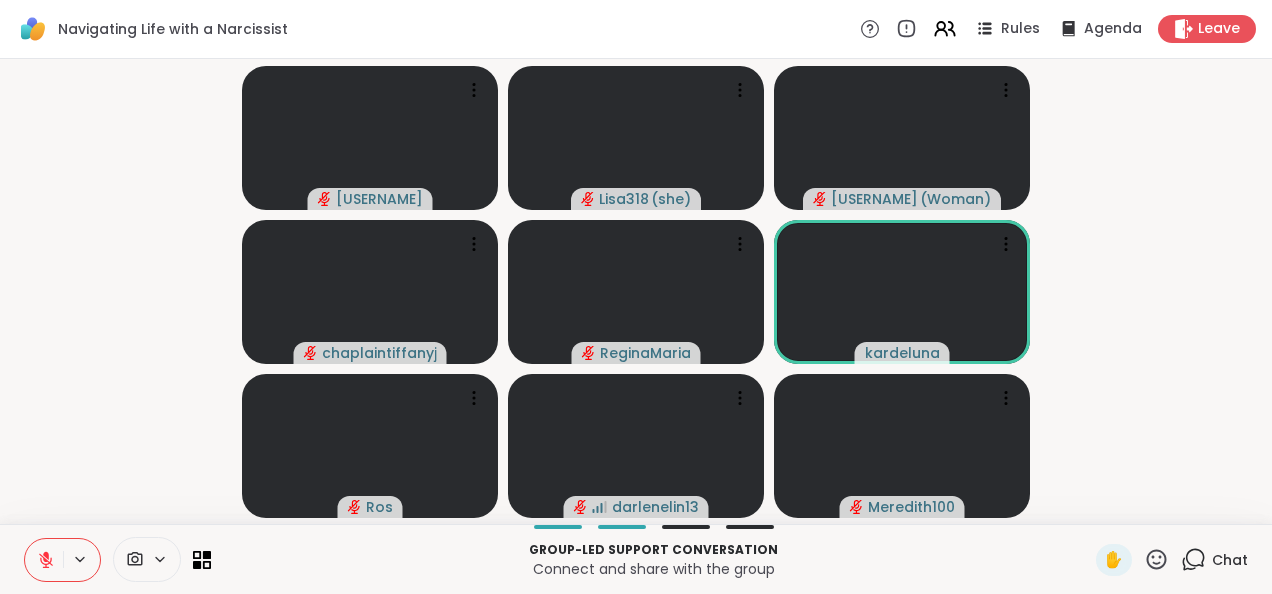 click 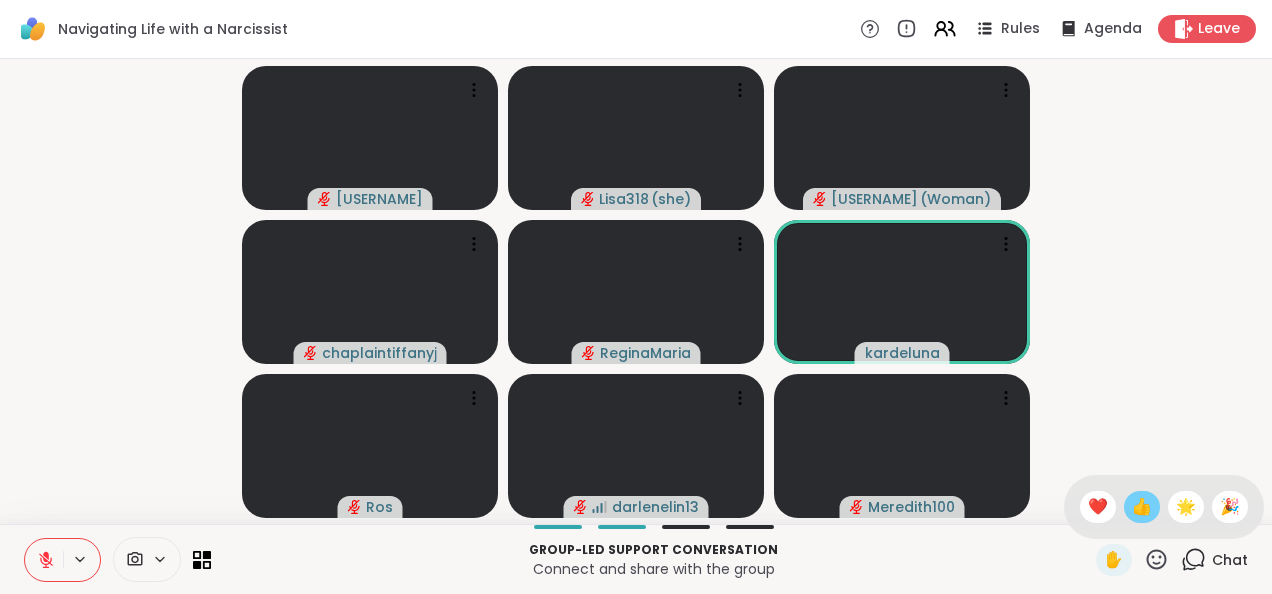 click on "👍" at bounding box center [1142, 507] 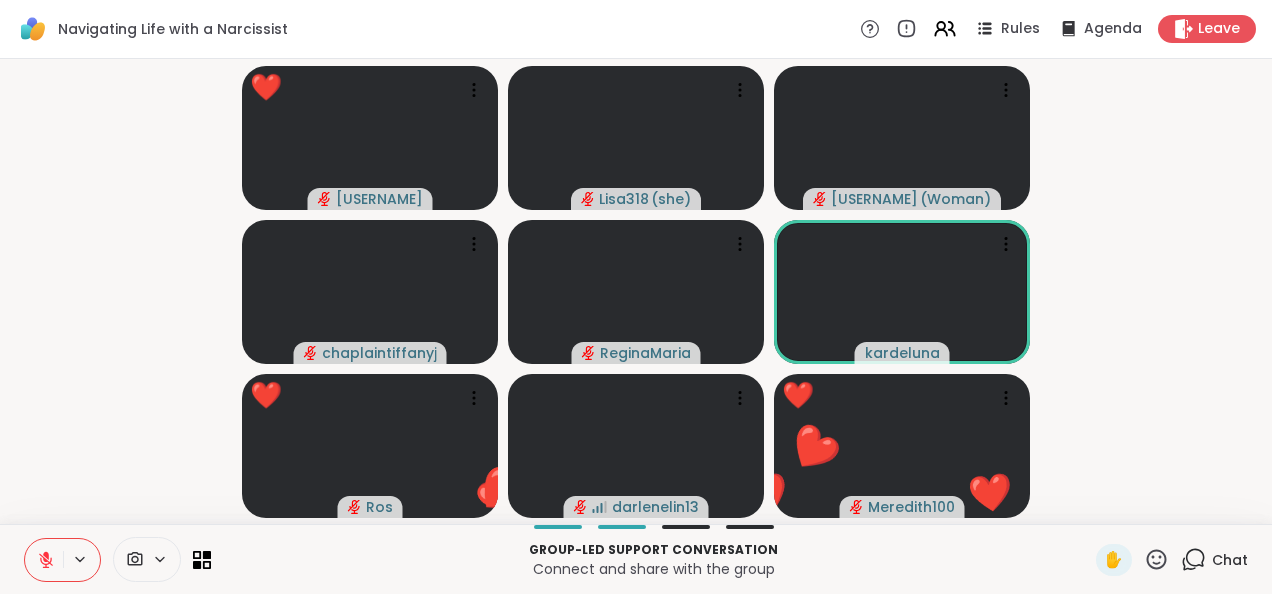 click 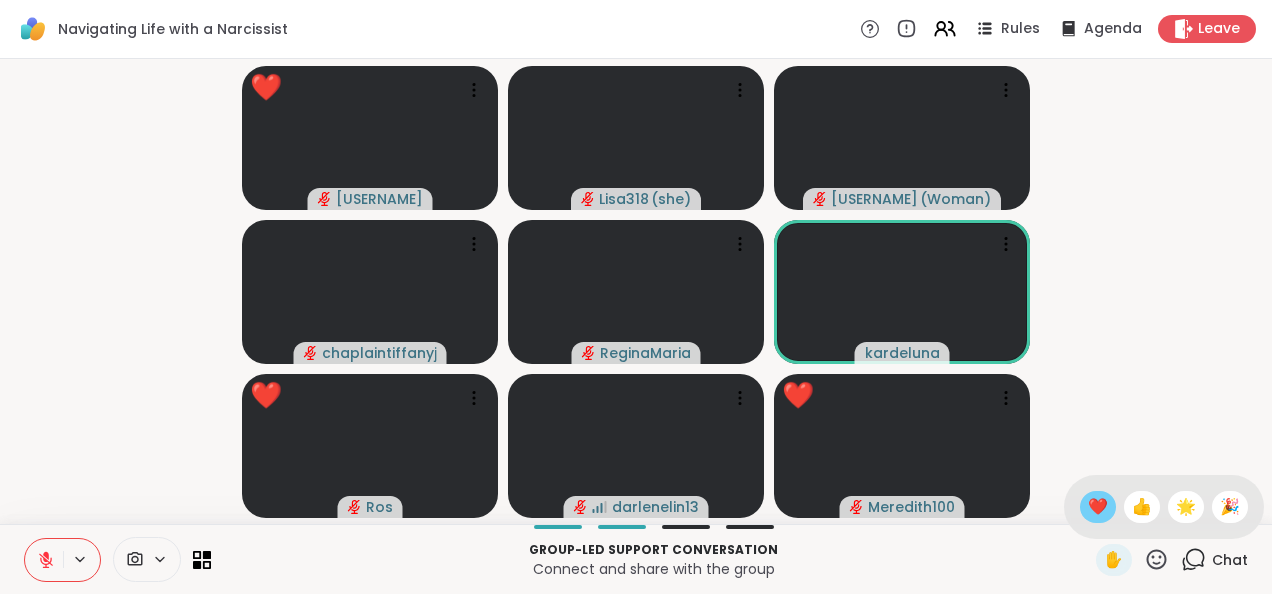 click on "❤️" at bounding box center (1098, 507) 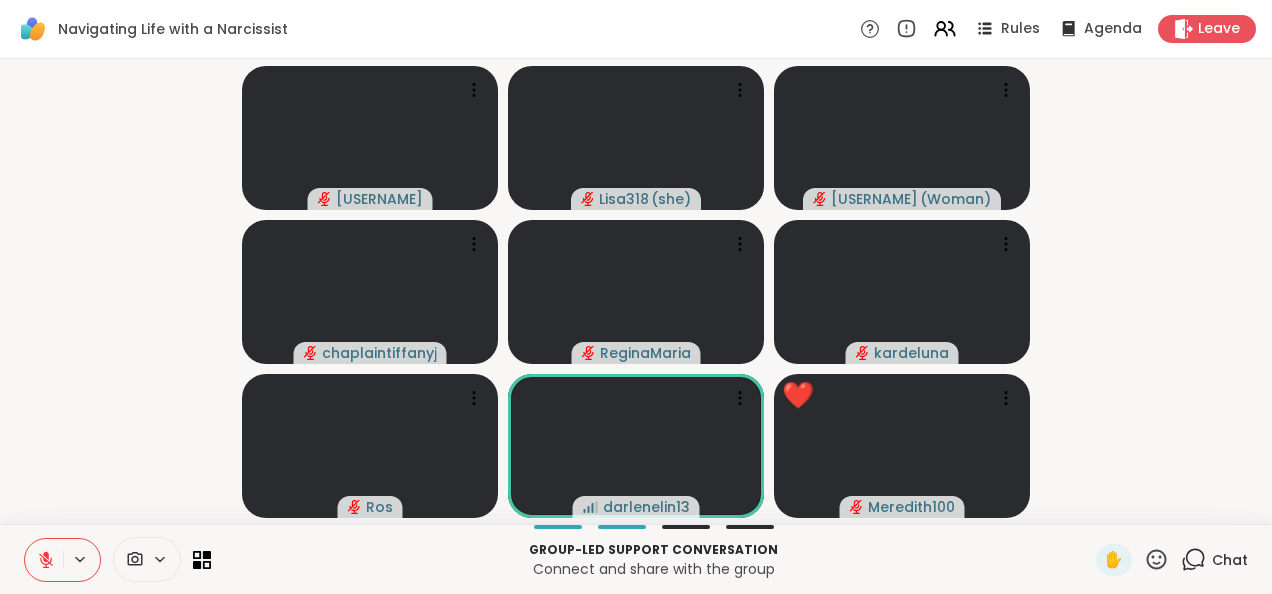 click 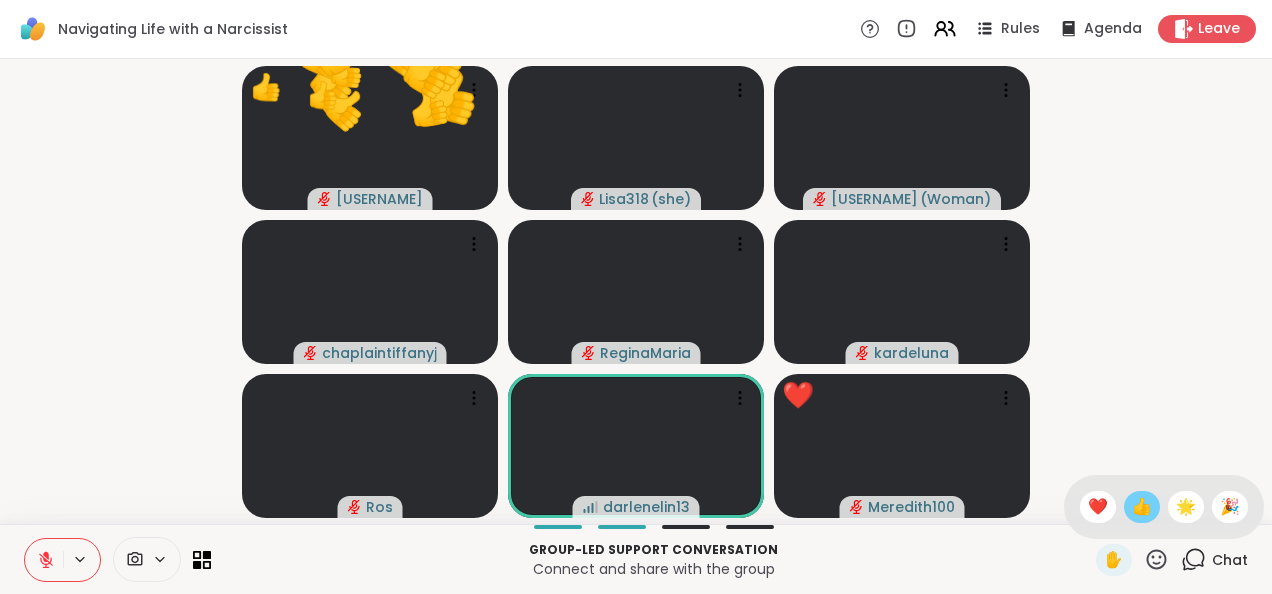 click on "👍" at bounding box center [1142, 507] 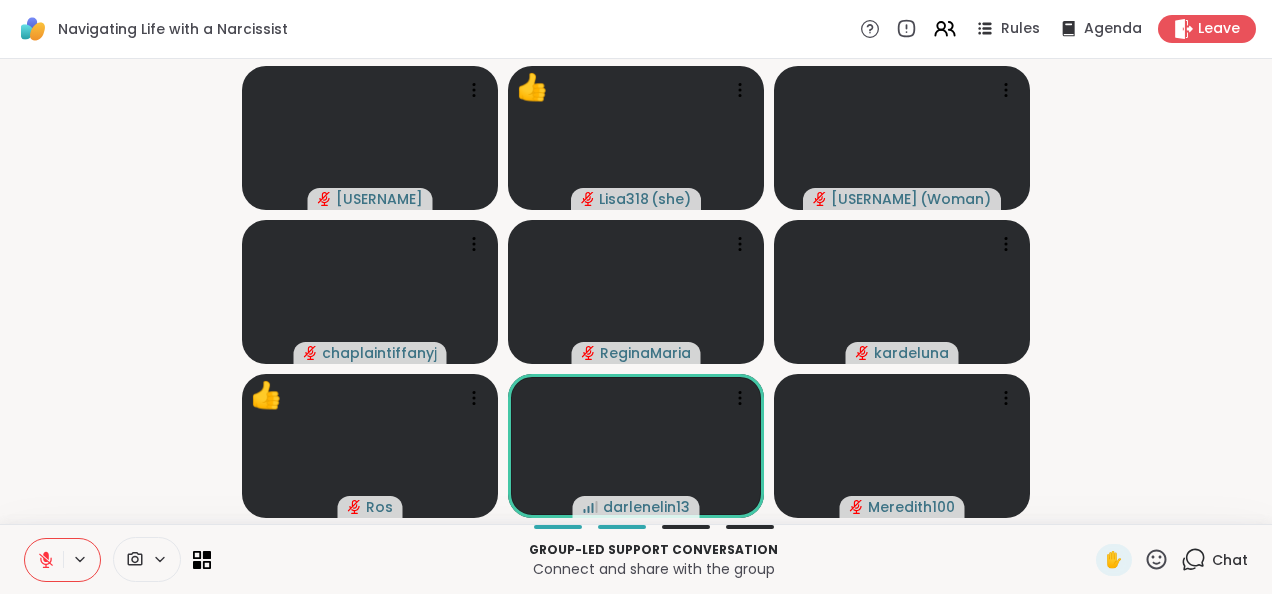 click 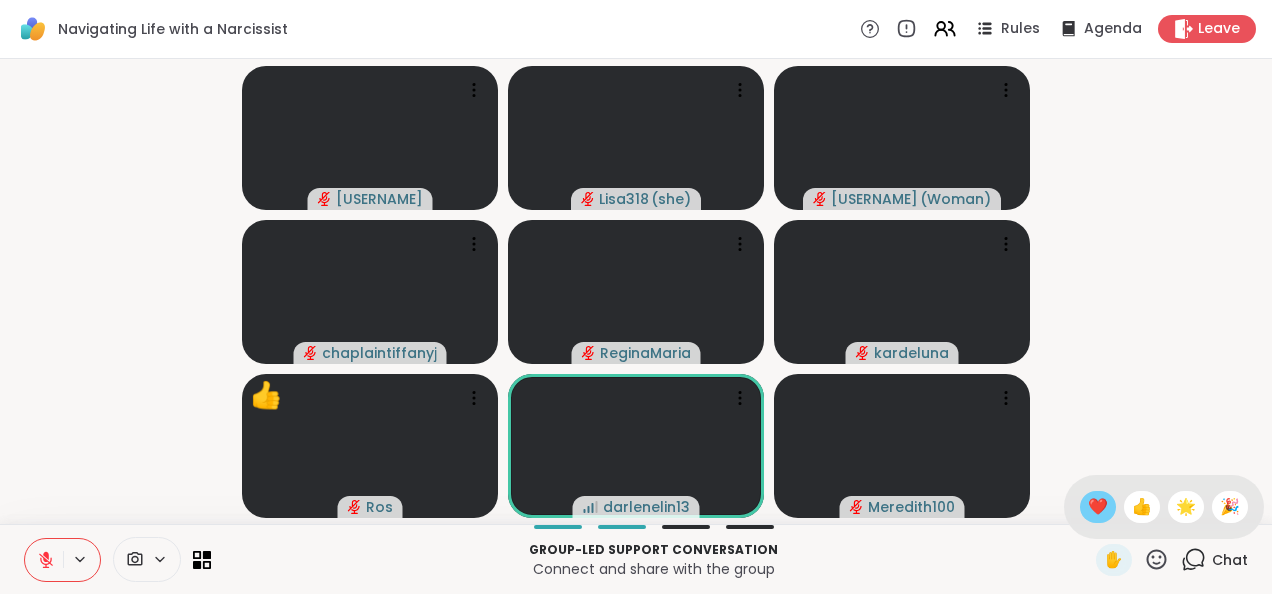 click on "❤️" at bounding box center (1098, 507) 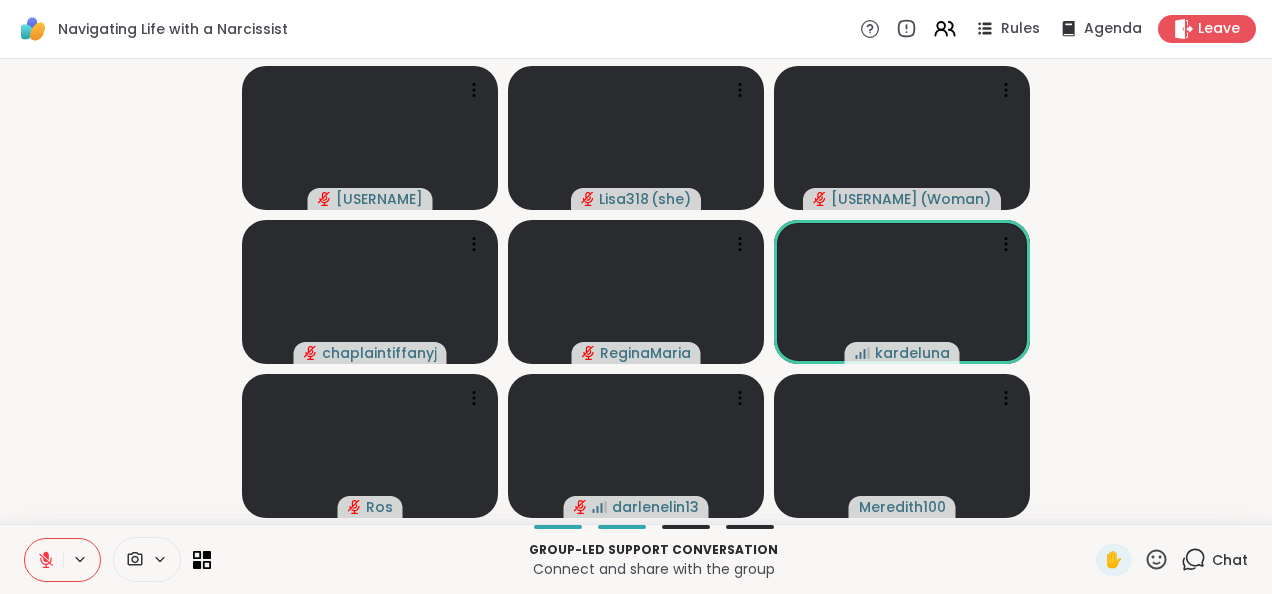 click 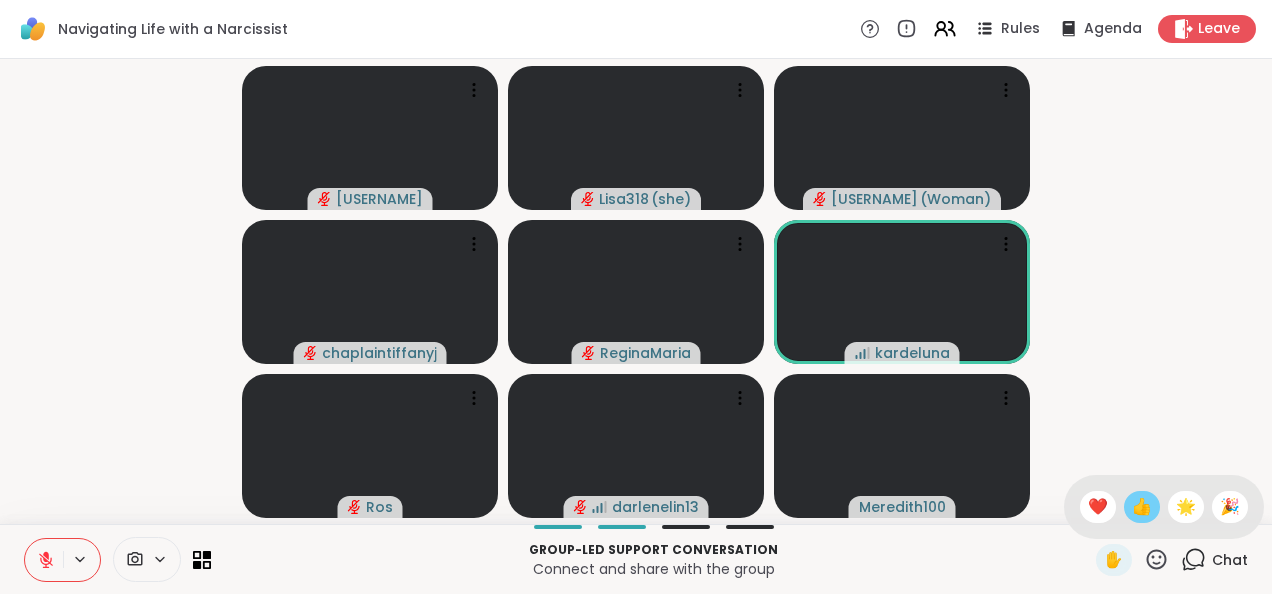 click on "👍" at bounding box center [1142, 507] 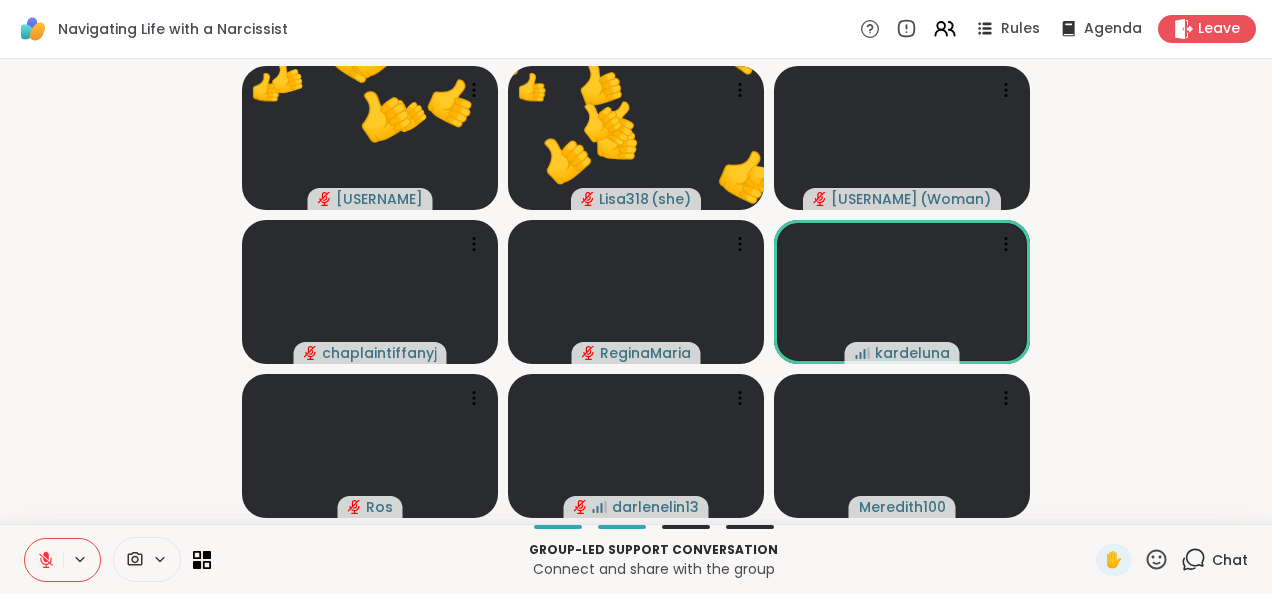 click 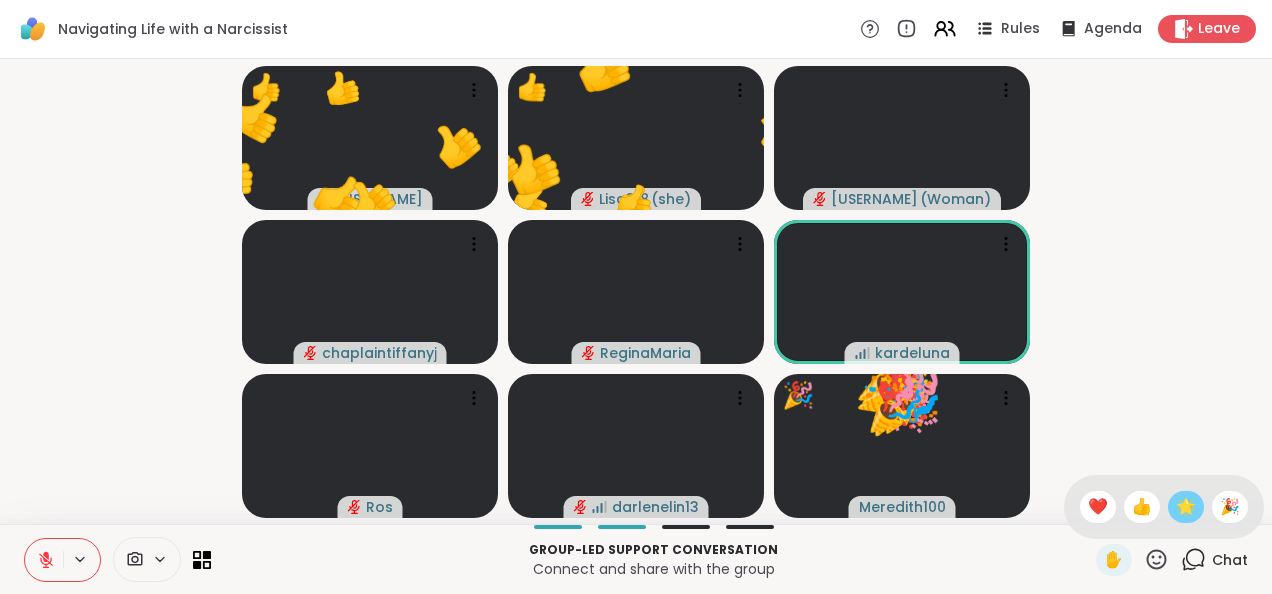 click on "🌟" at bounding box center [1186, 507] 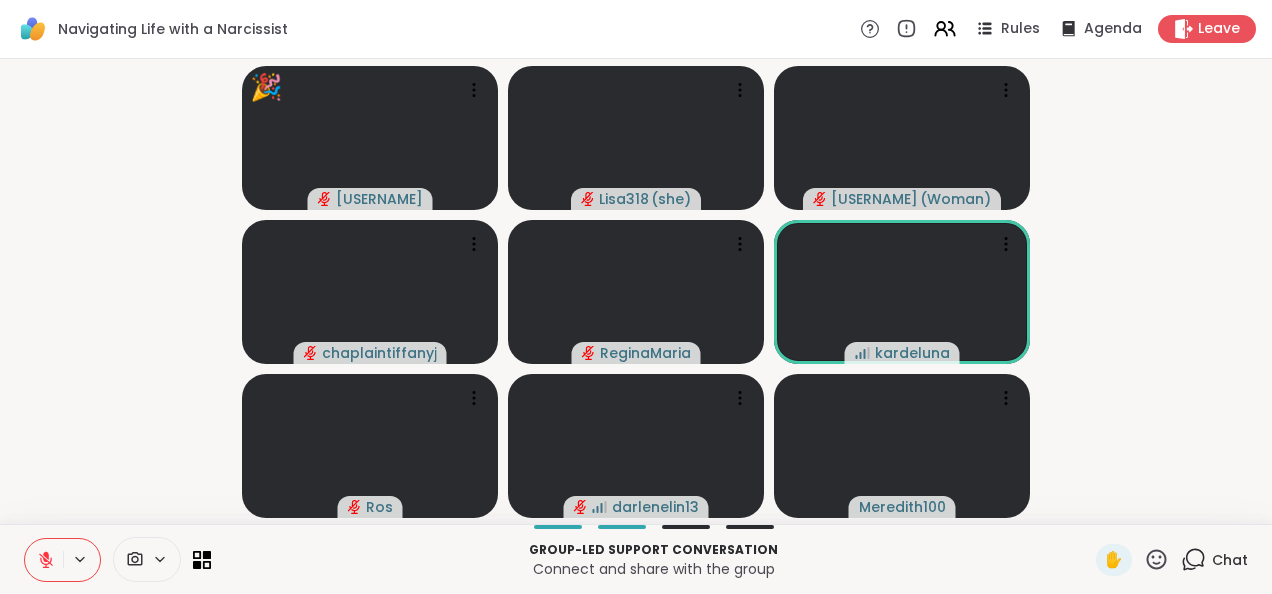 click 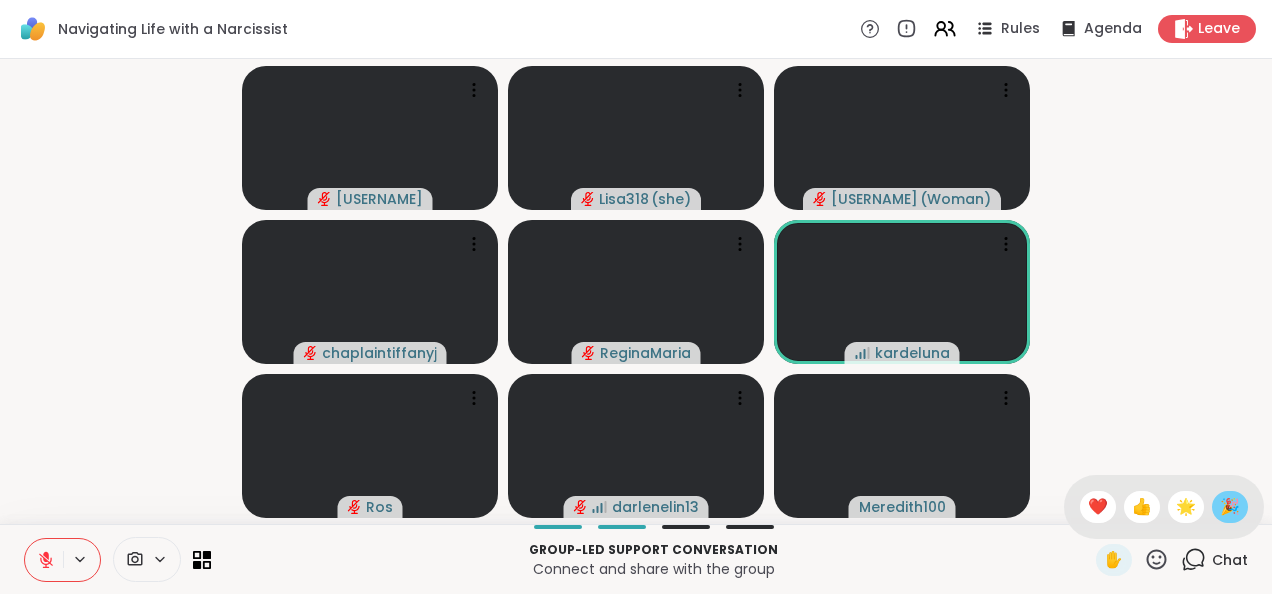 click on "🎉" at bounding box center (1230, 507) 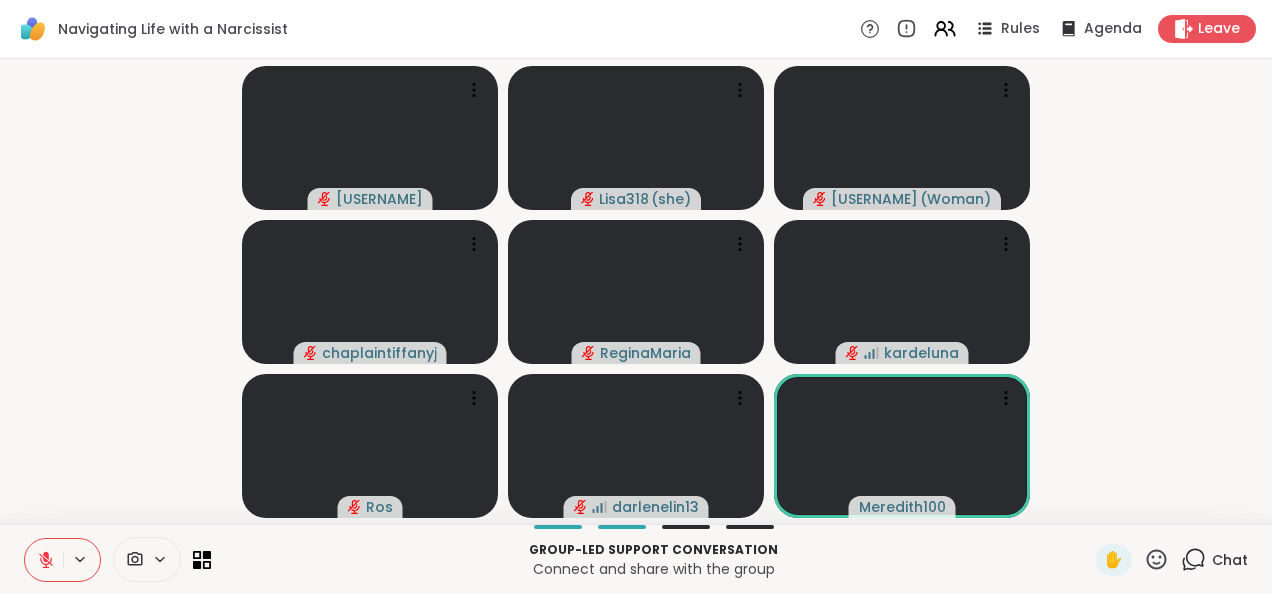 click 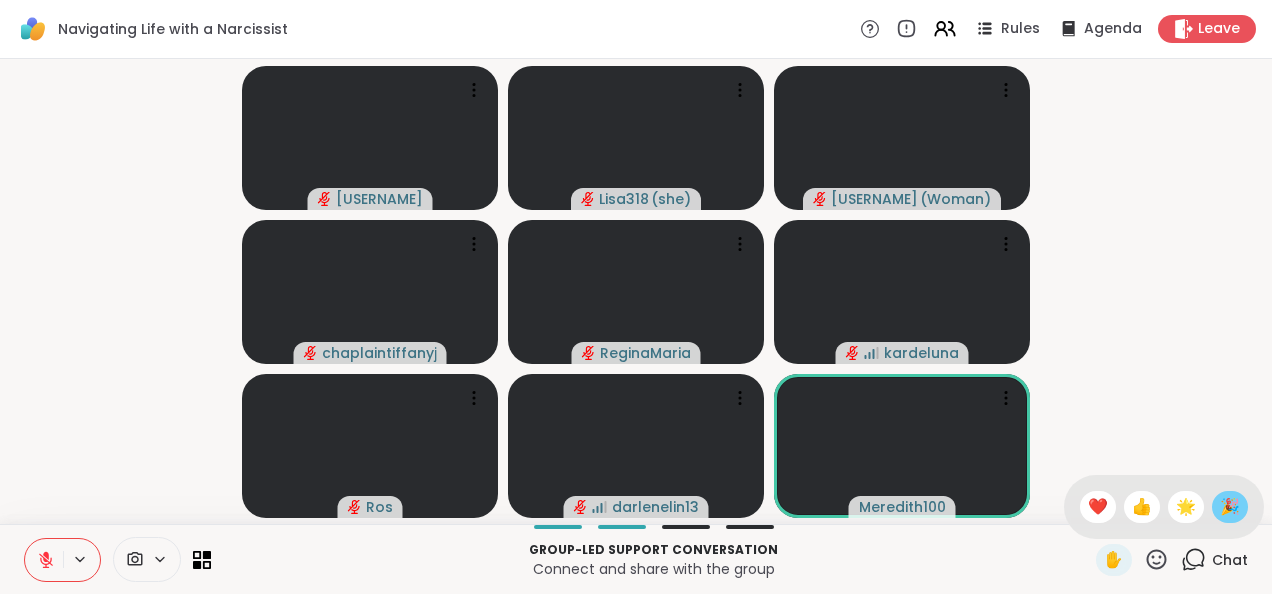 click on "🎉" at bounding box center (1230, 507) 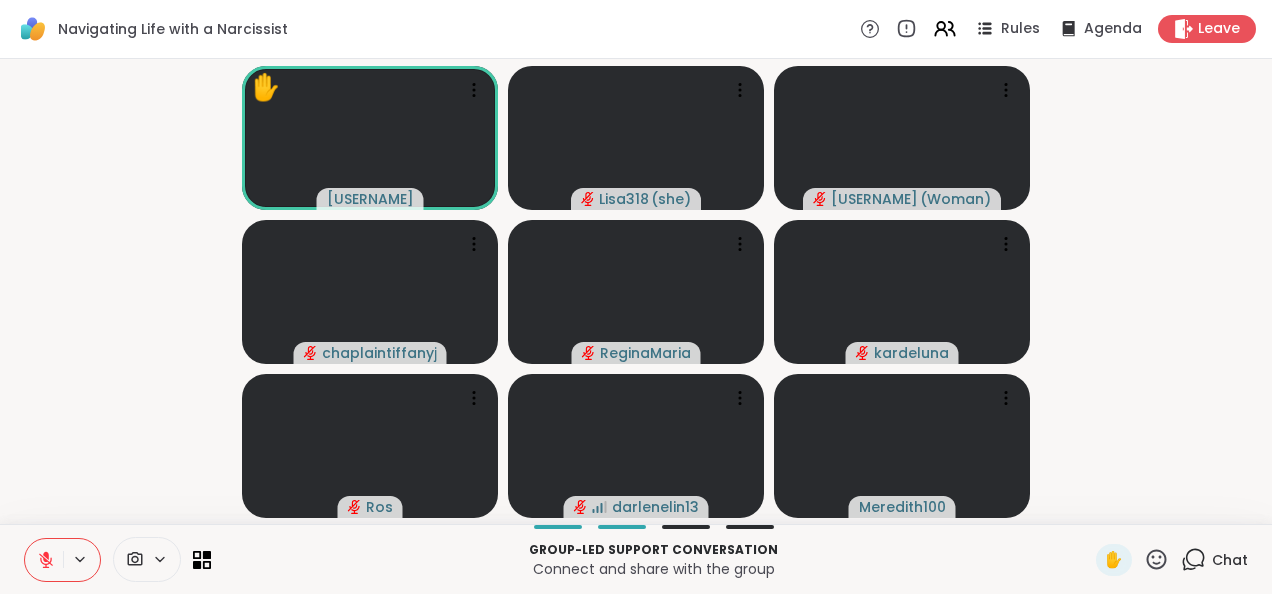 click 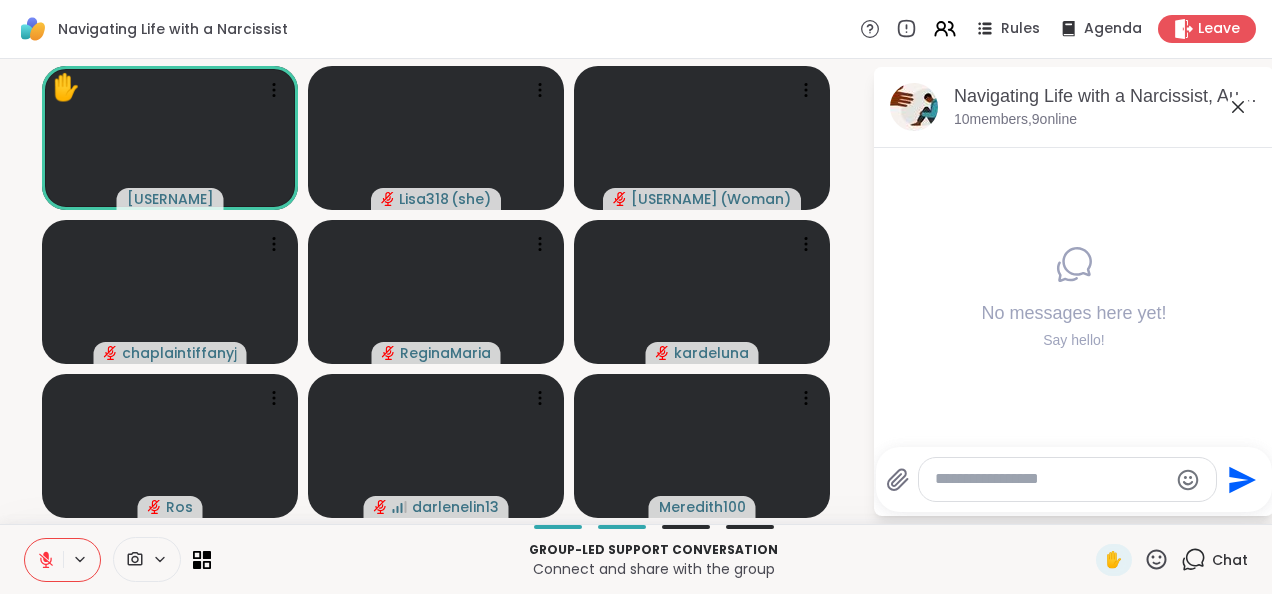click at bounding box center [1051, 479] 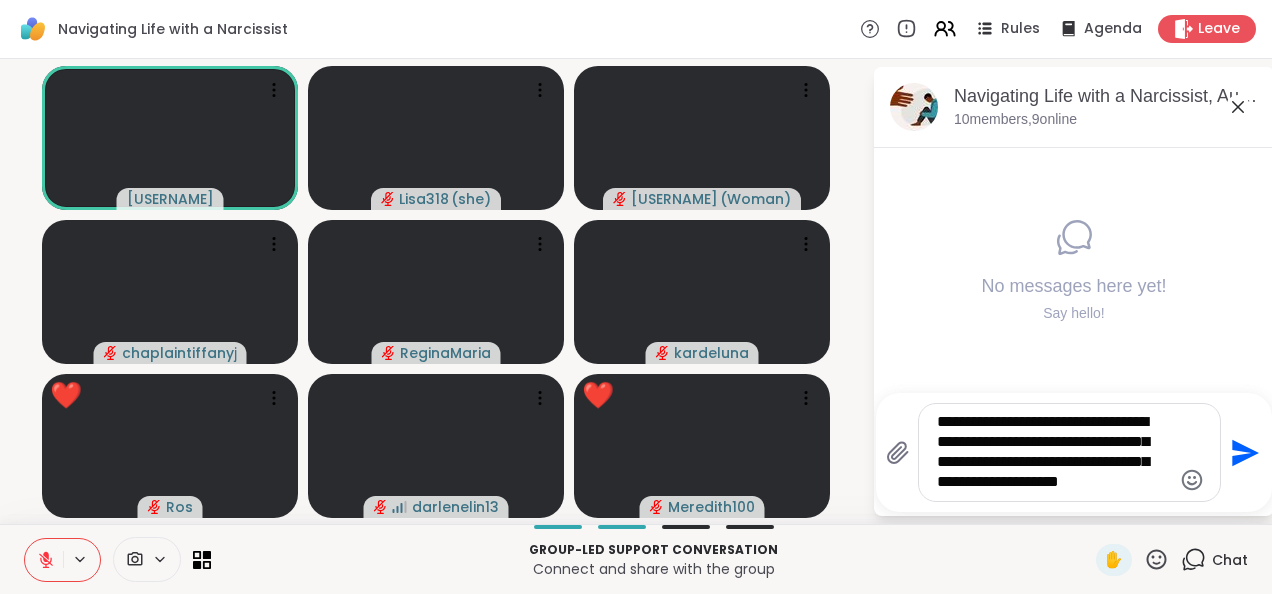 type on "**********" 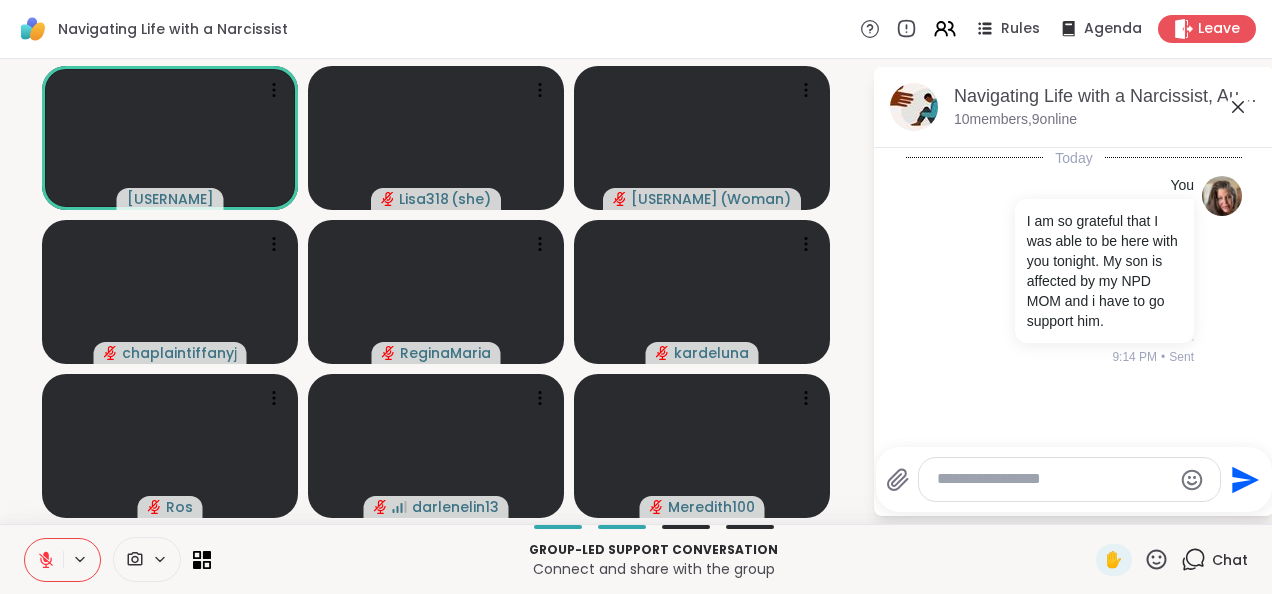 click on "Chat" at bounding box center (1230, 560) 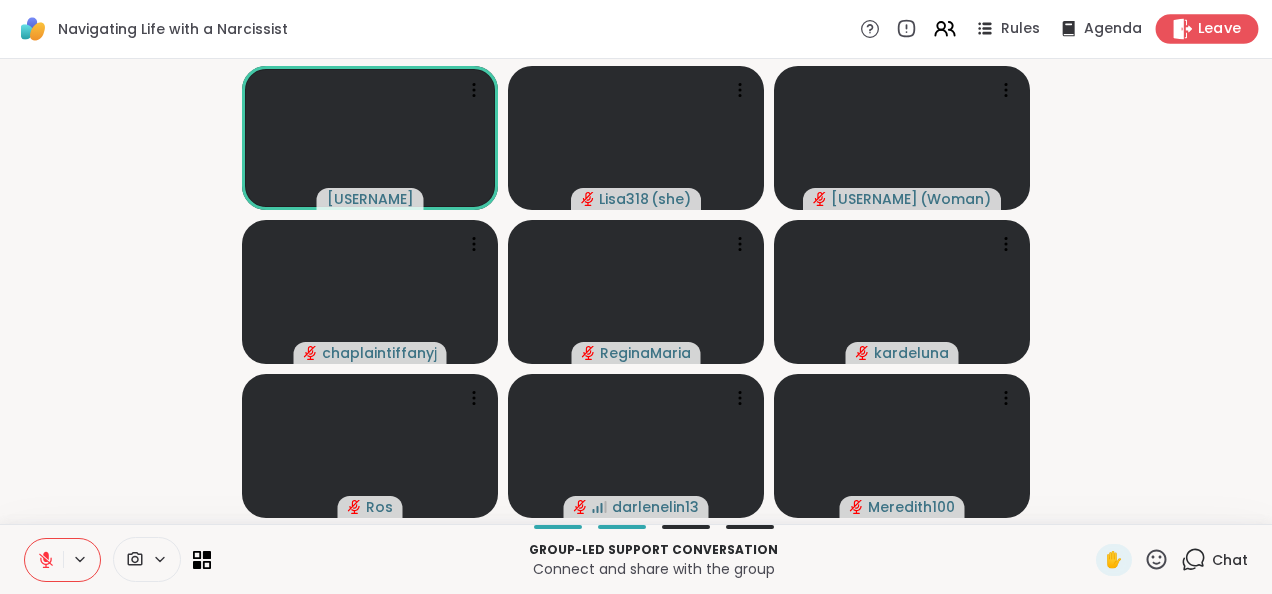 click on "Leave" at bounding box center [1220, 29] 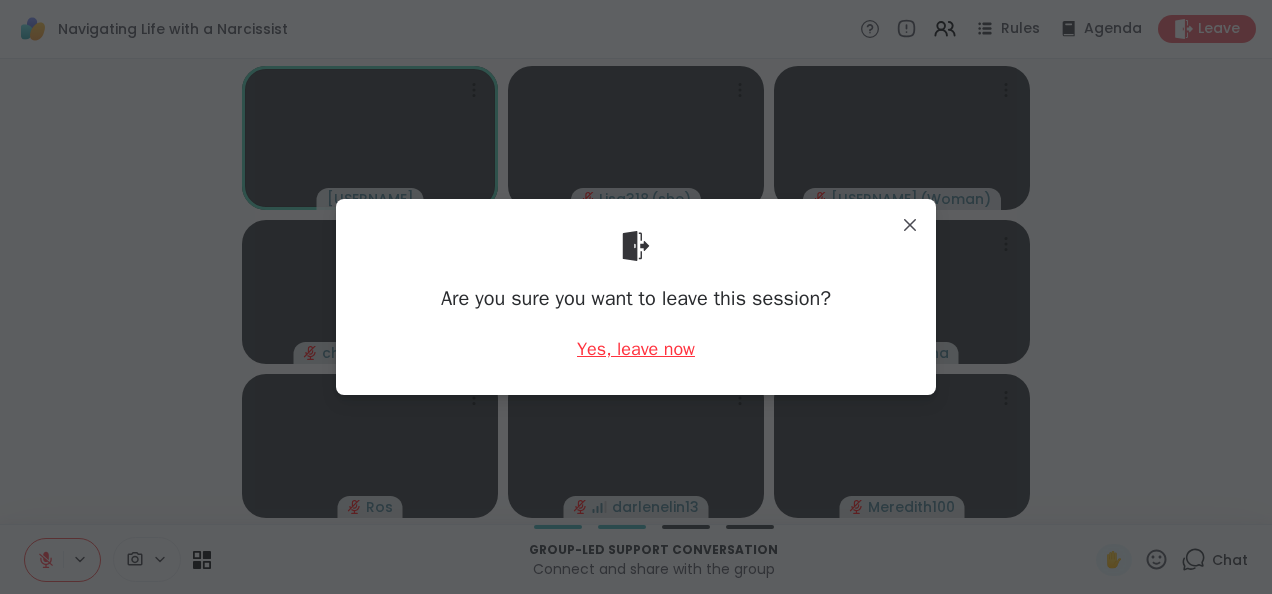 click on "Yes, leave now" at bounding box center [636, 349] 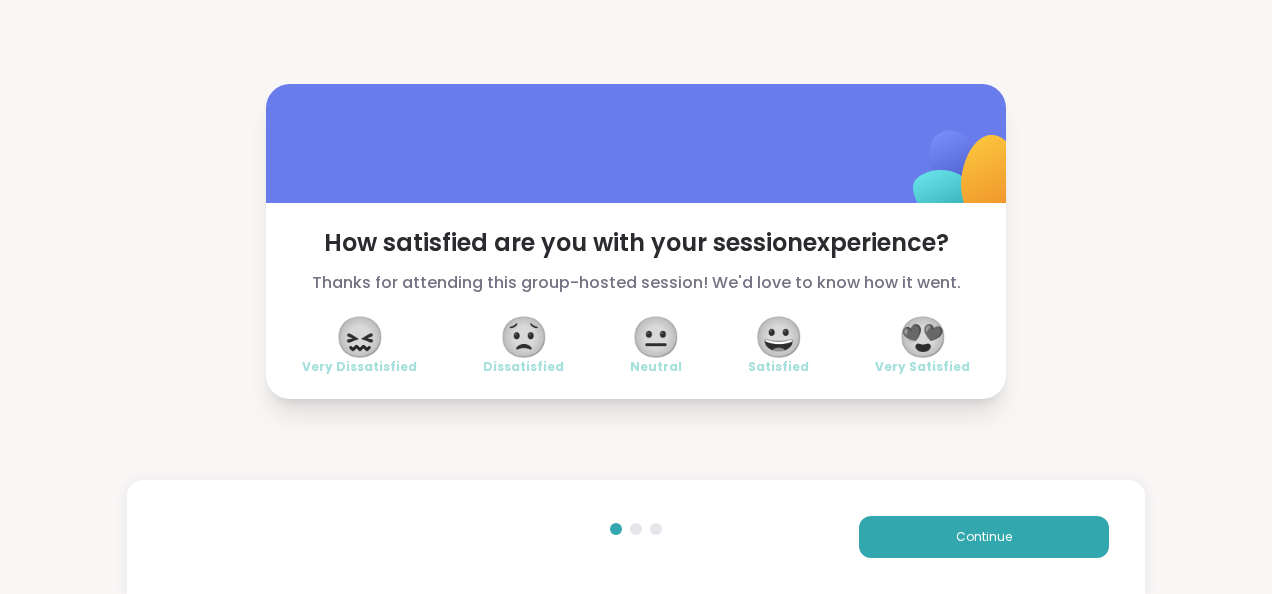click on "😍" at bounding box center [923, 337] 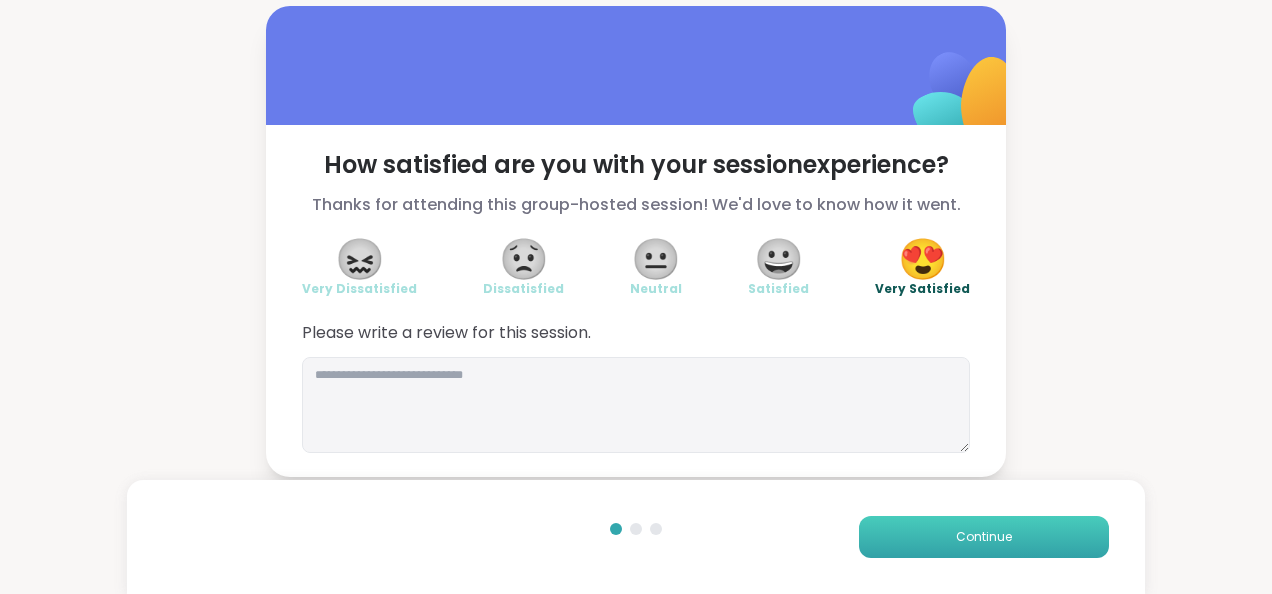 click on "Continue" at bounding box center (984, 537) 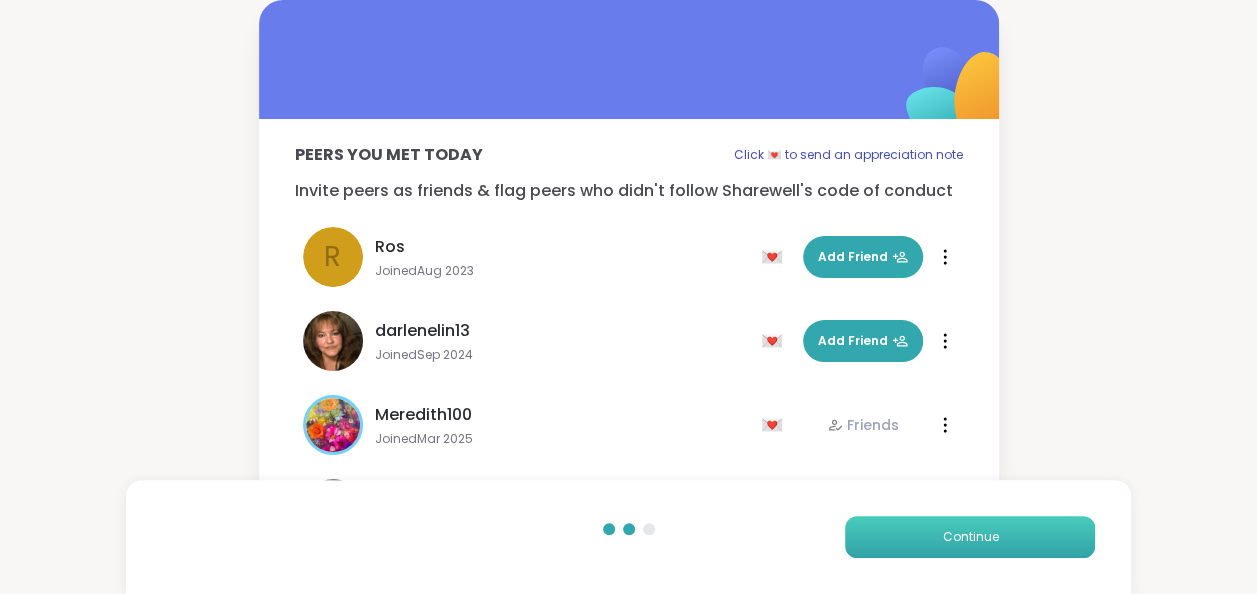 click on "Continue" at bounding box center (970, 537) 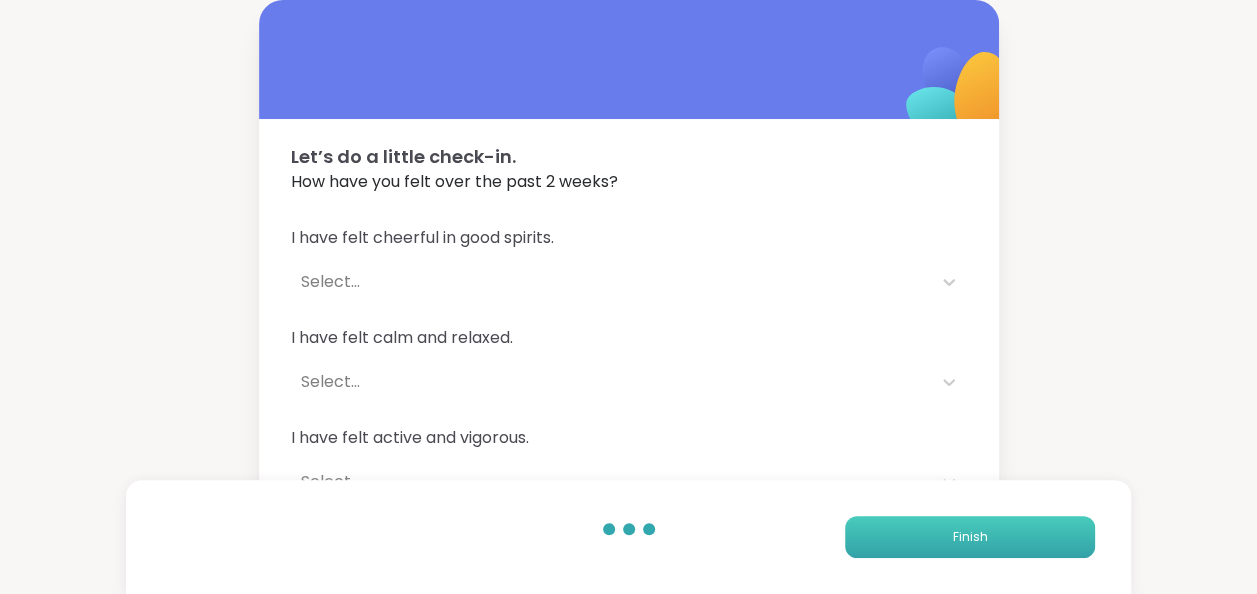 click on "Finish" at bounding box center (970, 537) 